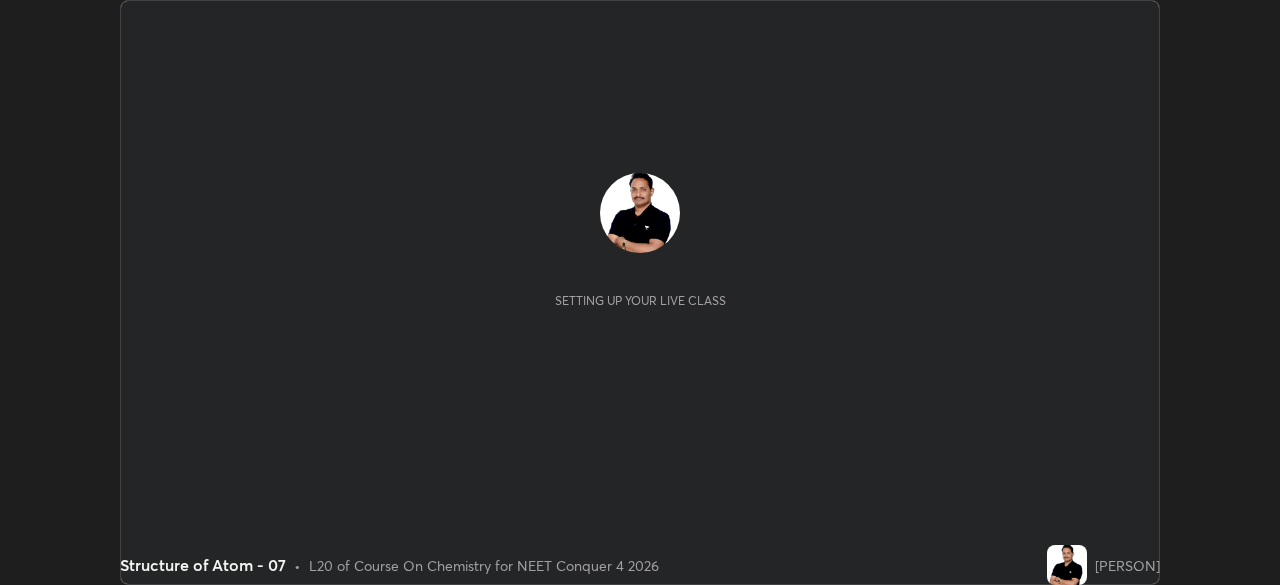 scroll, scrollTop: 0, scrollLeft: 0, axis: both 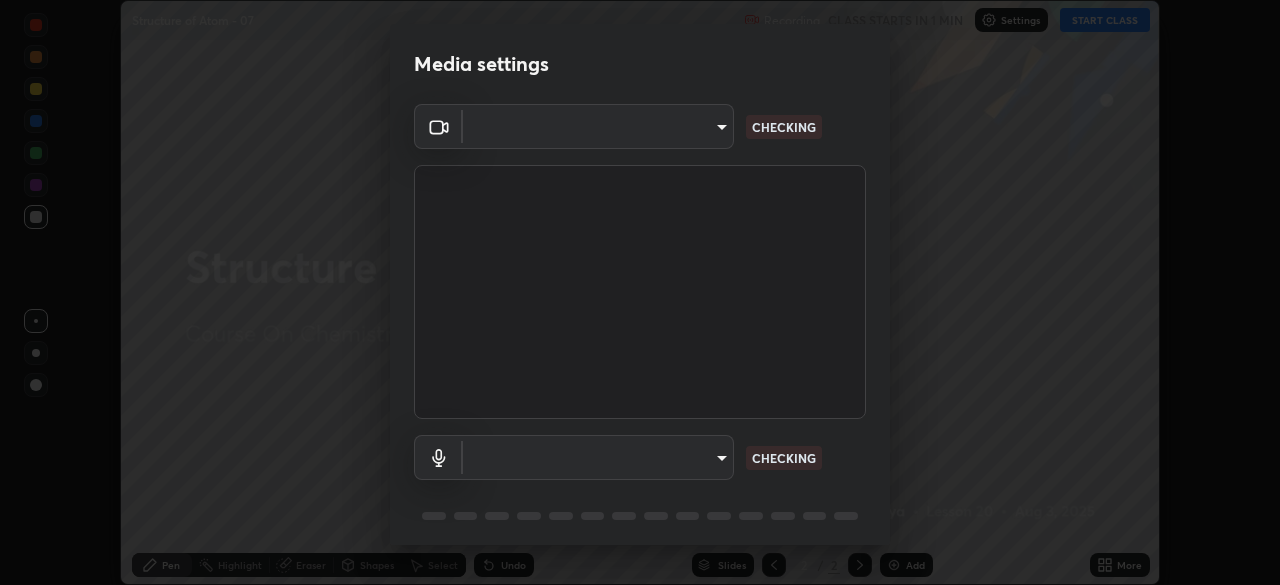type on "c08bce05bf8d5aea718a1be68f52da0599af41aa0cc24399225b9d00f0db6711" 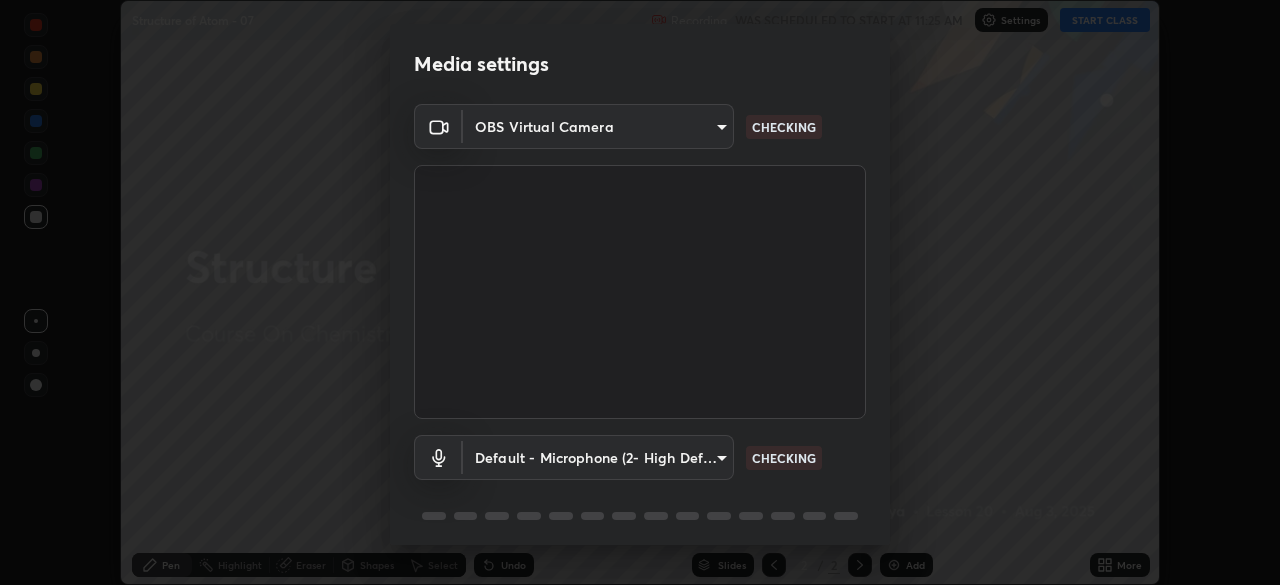 scroll, scrollTop: 71, scrollLeft: 0, axis: vertical 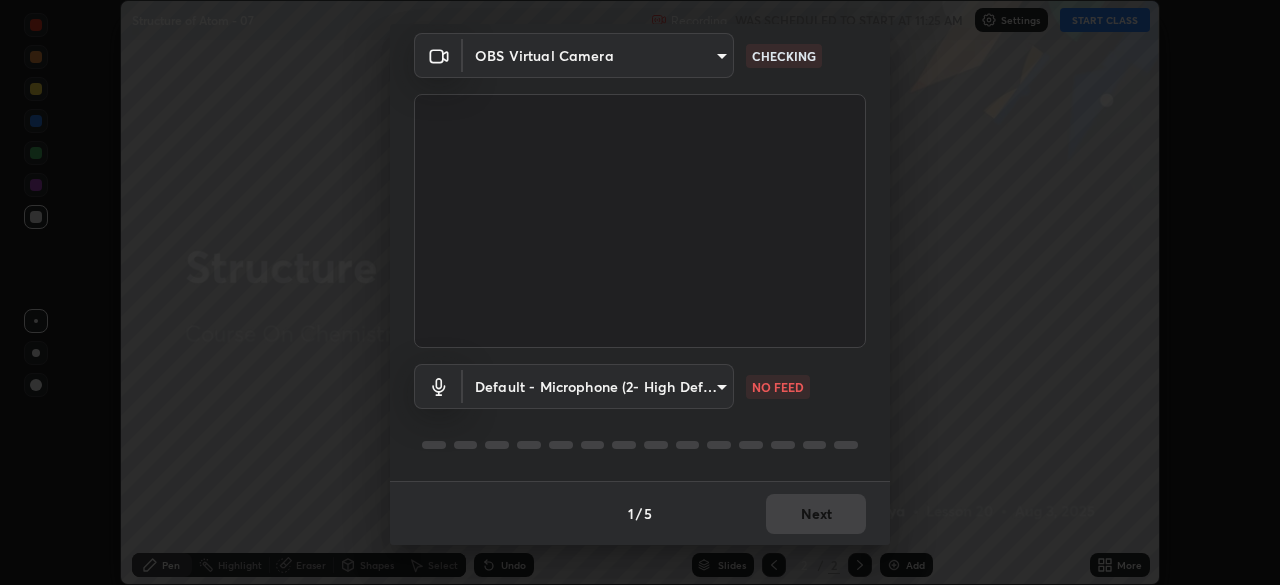 click on "Erase all Structure of Atom - 07 Recording WAS SCHEDULED TO START AT  11:25 AM Settings START CLASS Setting up your live class Structure of Atom - 07 • L20 of Course On Chemistry for NEET Conquer 4 2026 [PERSON] Pen Highlight Eraser Shapes Select Undo Slides 2 / 2 Add More No doubts shared Encourage your learners to ask a doubt for better clarity Report an issue Reason for reporting Buffering Chat not working Audio - Video sync issue Educator video quality low ​ Attach an image Report Media settings OBS Virtual Camera [HASH]" at bounding box center (640, 292) 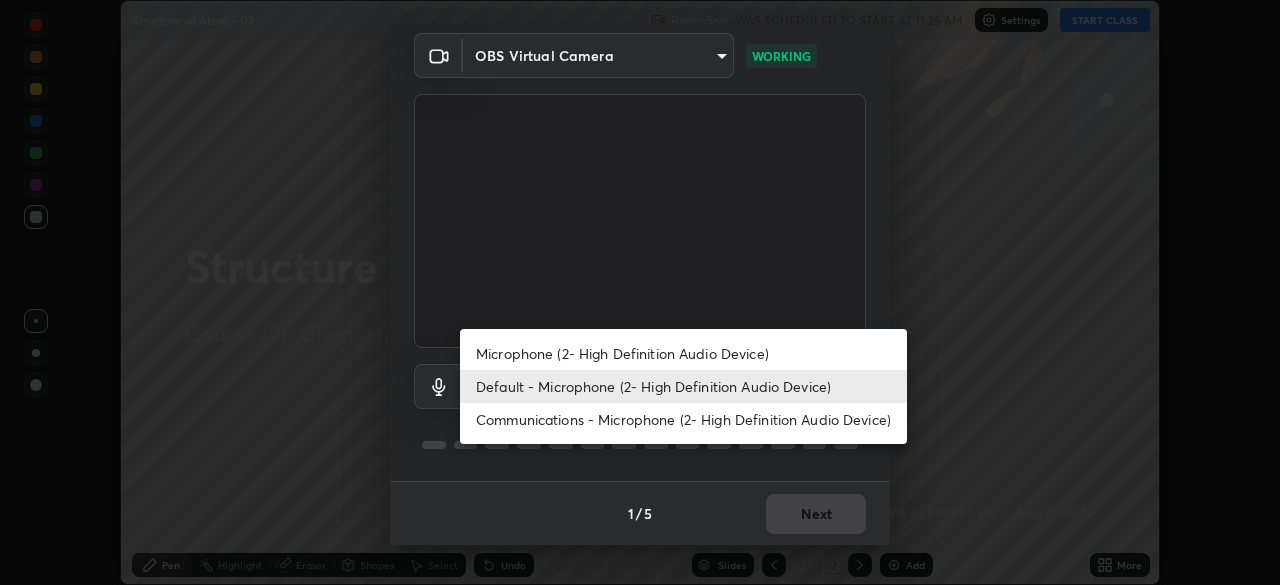 click on "Microphone (2- High Definition Audio Device)" at bounding box center [683, 353] 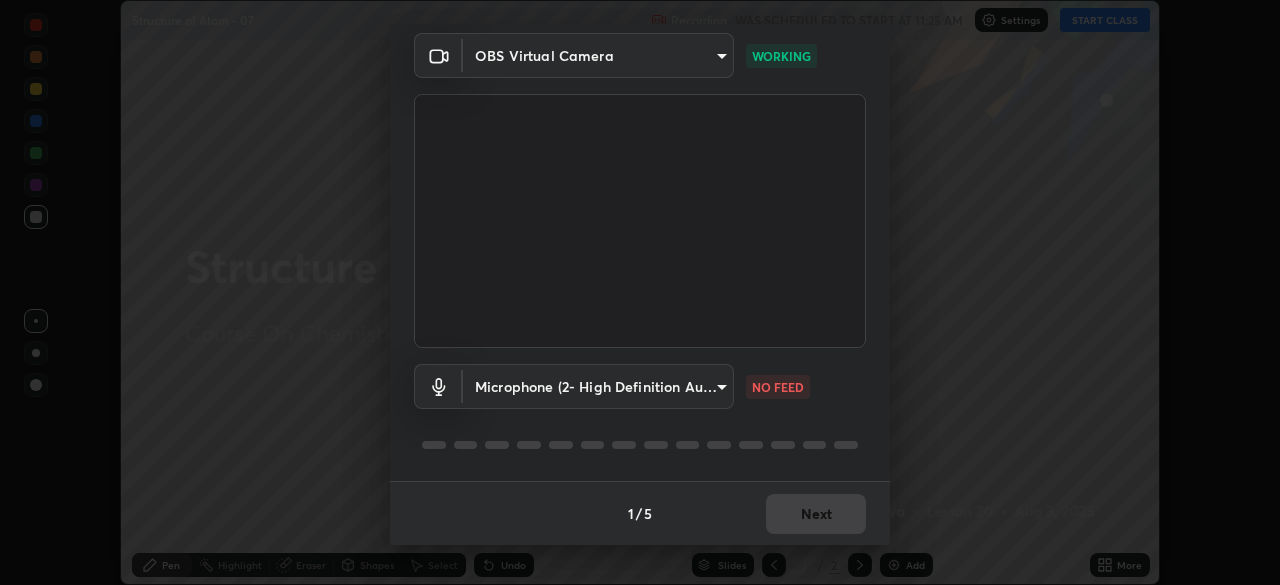 click at bounding box center (640, 445) 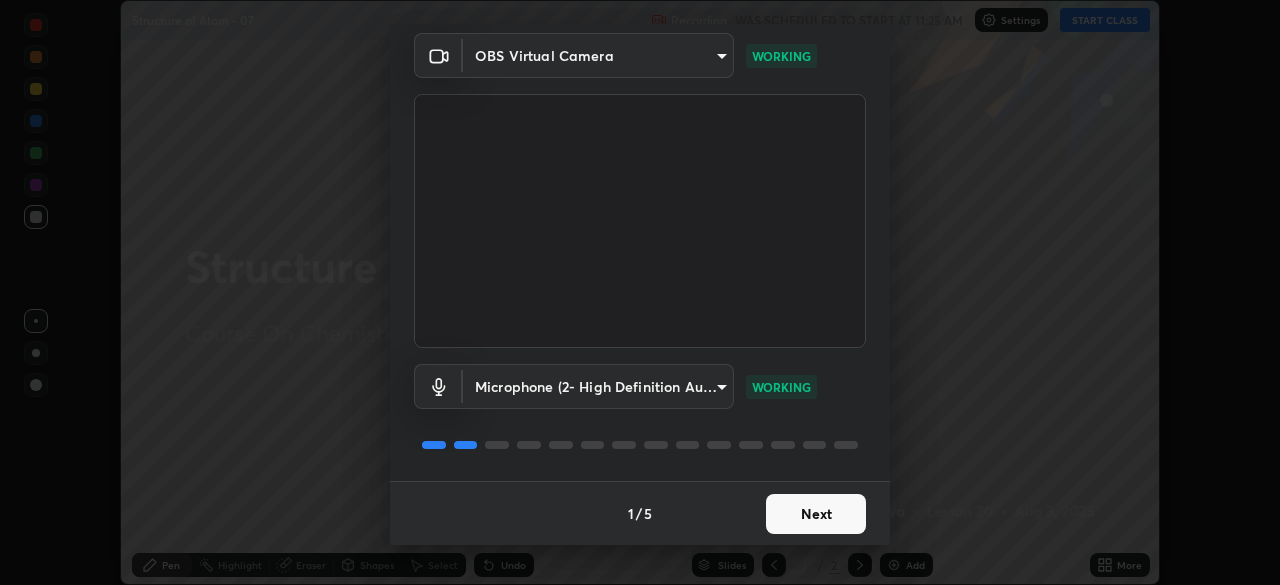 click on "Next" at bounding box center (816, 514) 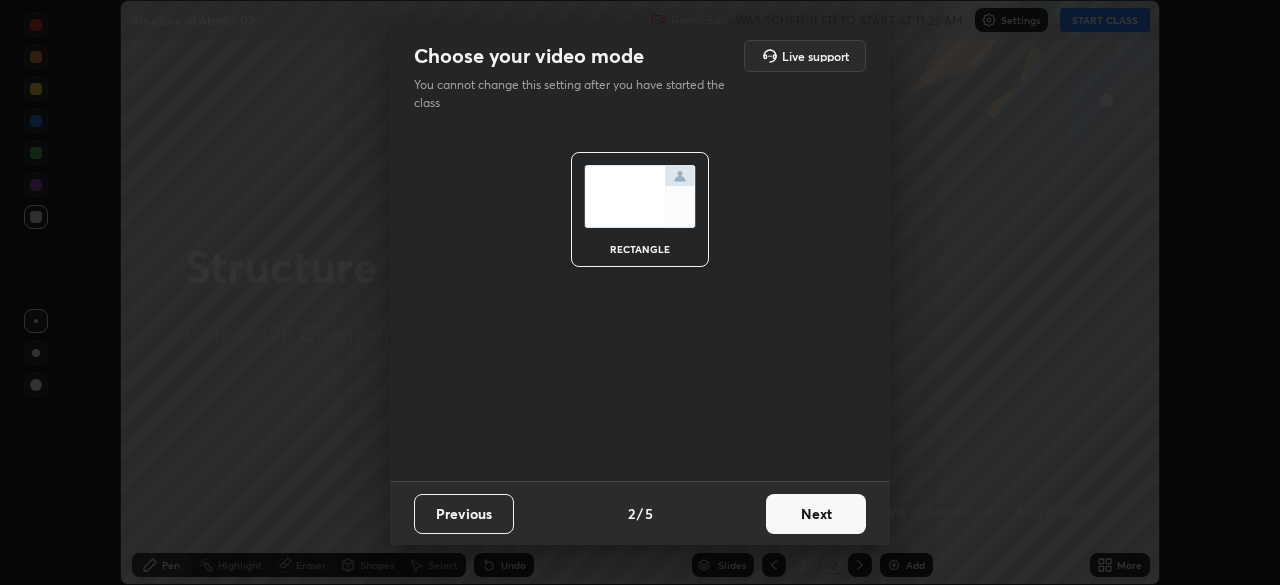 scroll, scrollTop: 0, scrollLeft: 0, axis: both 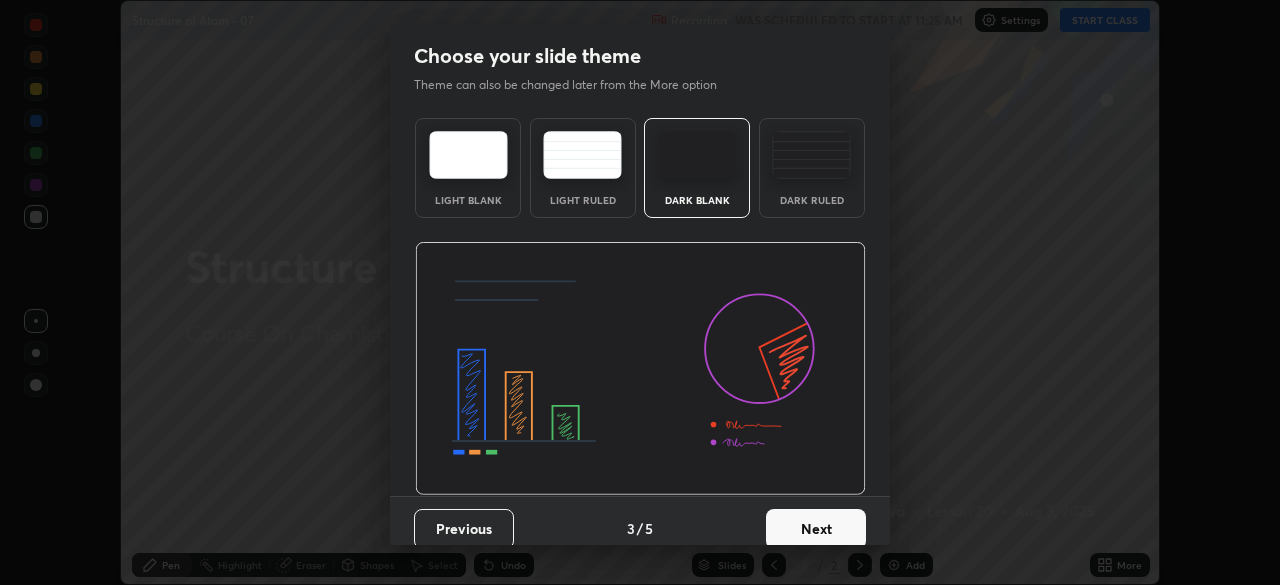 click on "Next" at bounding box center (816, 529) 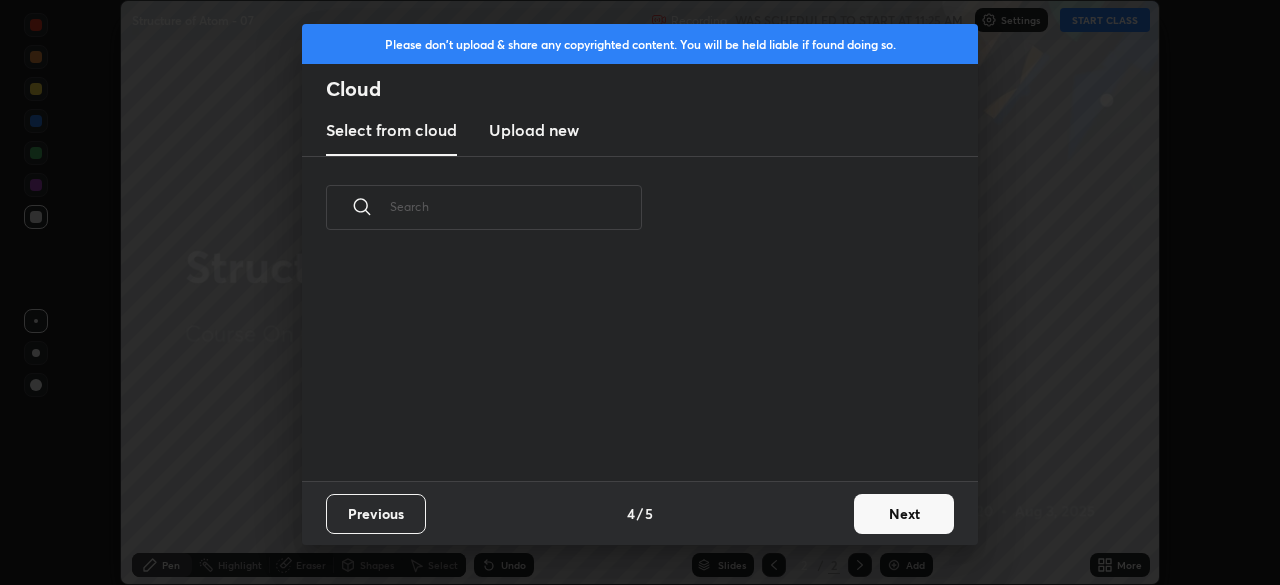 scroll, scrollTop: 7, scrollLeft: 11, axis: both 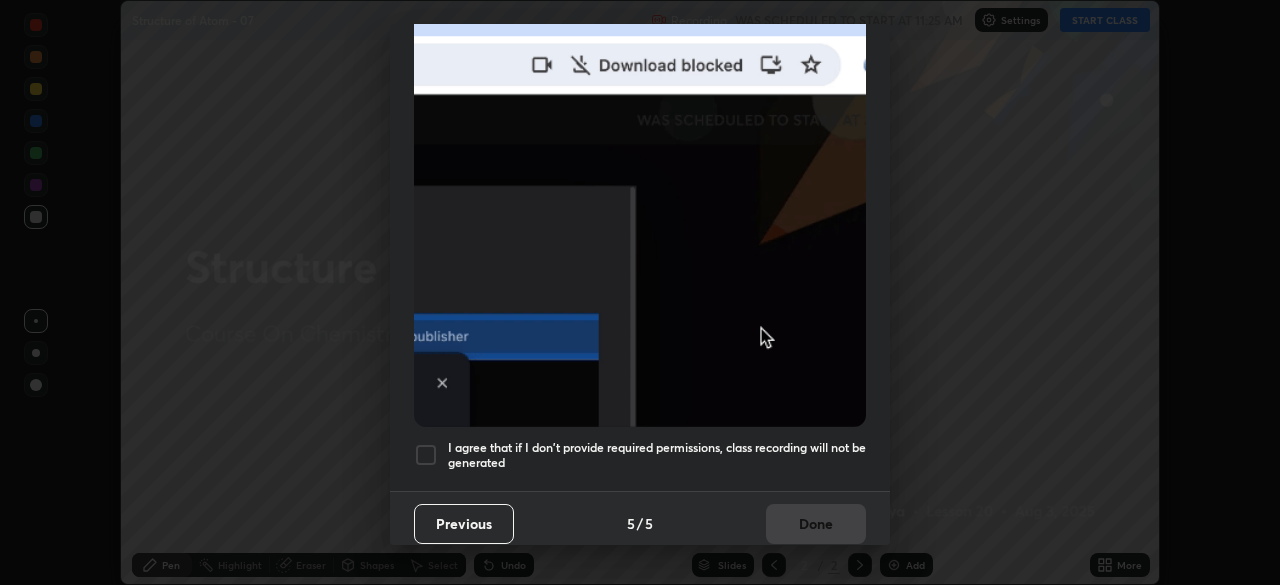 click on "I agree that if I don't provide required permissions, class recording will not be generated" at bounding box center [657, 455] 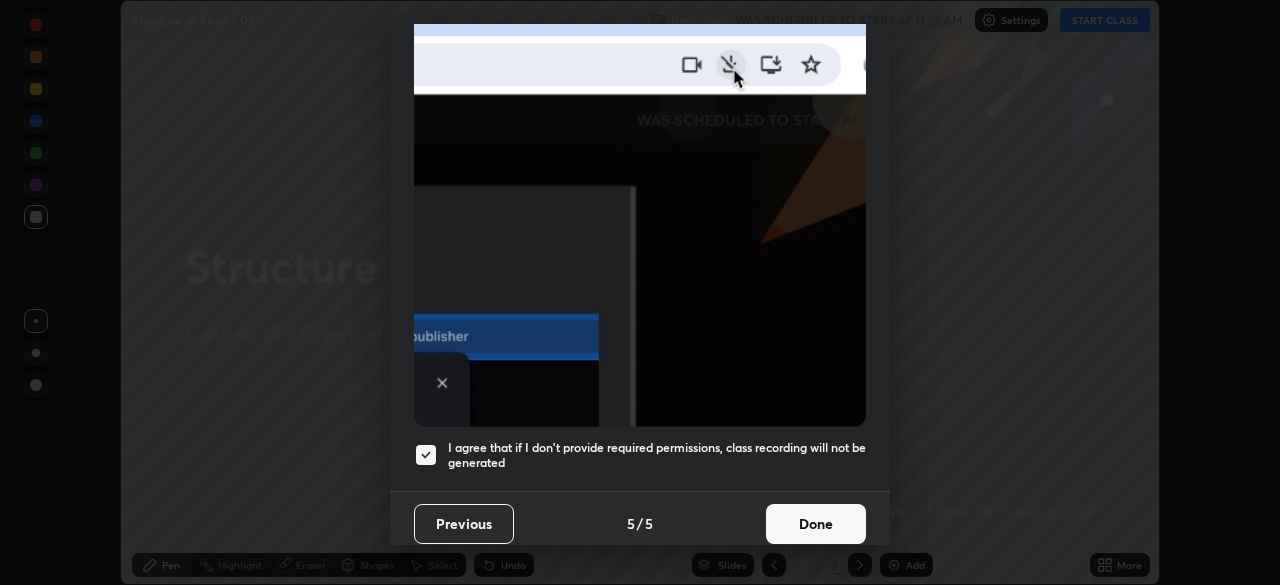 click on "Done" at bounding box center [816, 524] 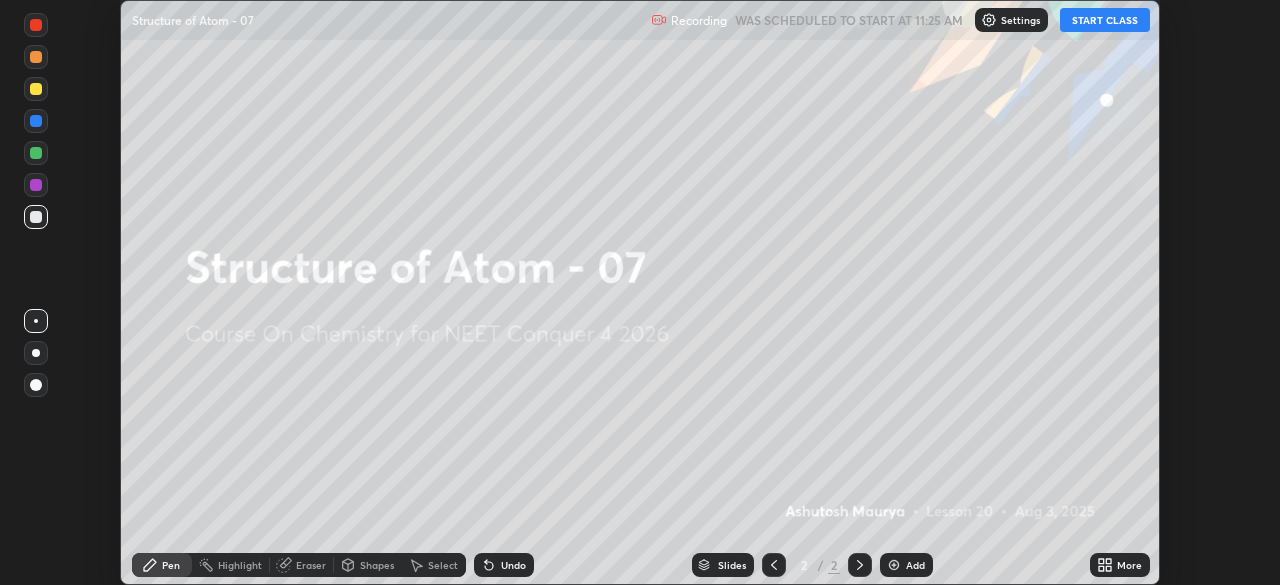 click on "START CLASS" at bounding box center [1105, 20] 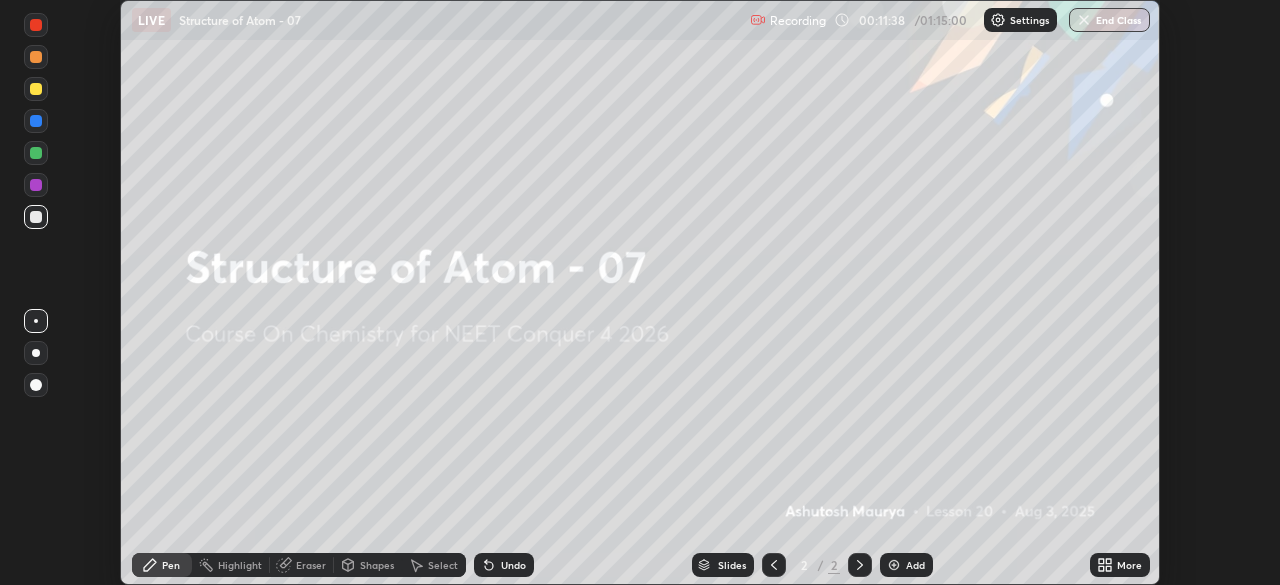 click on "More" at bounding box center (1129, 565) 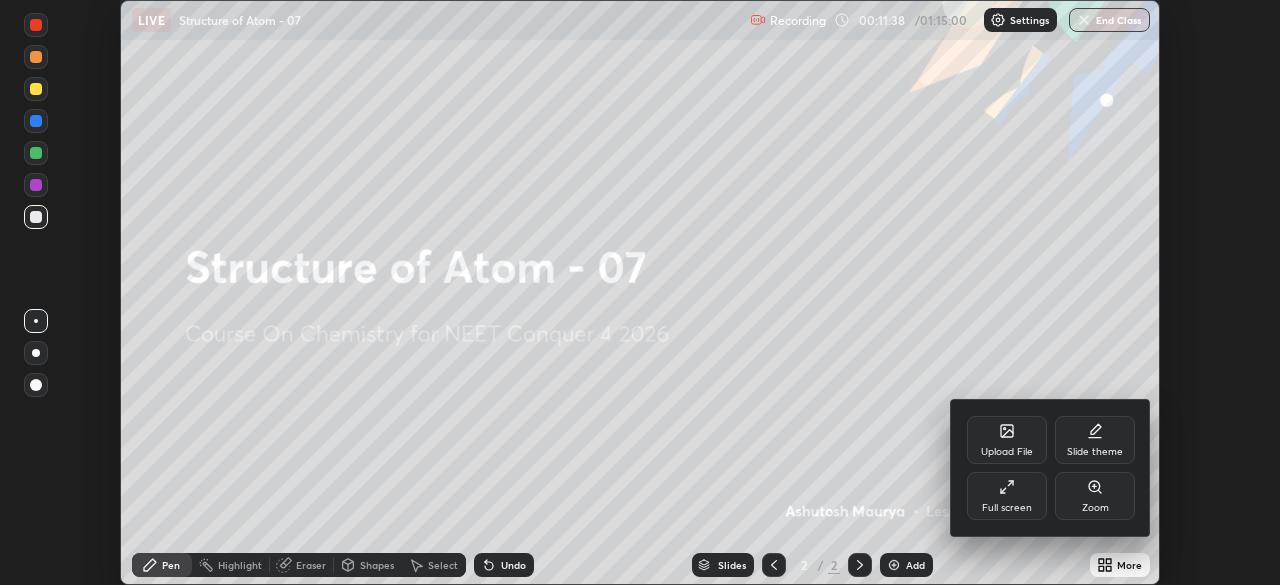 click on "Full screen" at bounding box center (1007, 496) 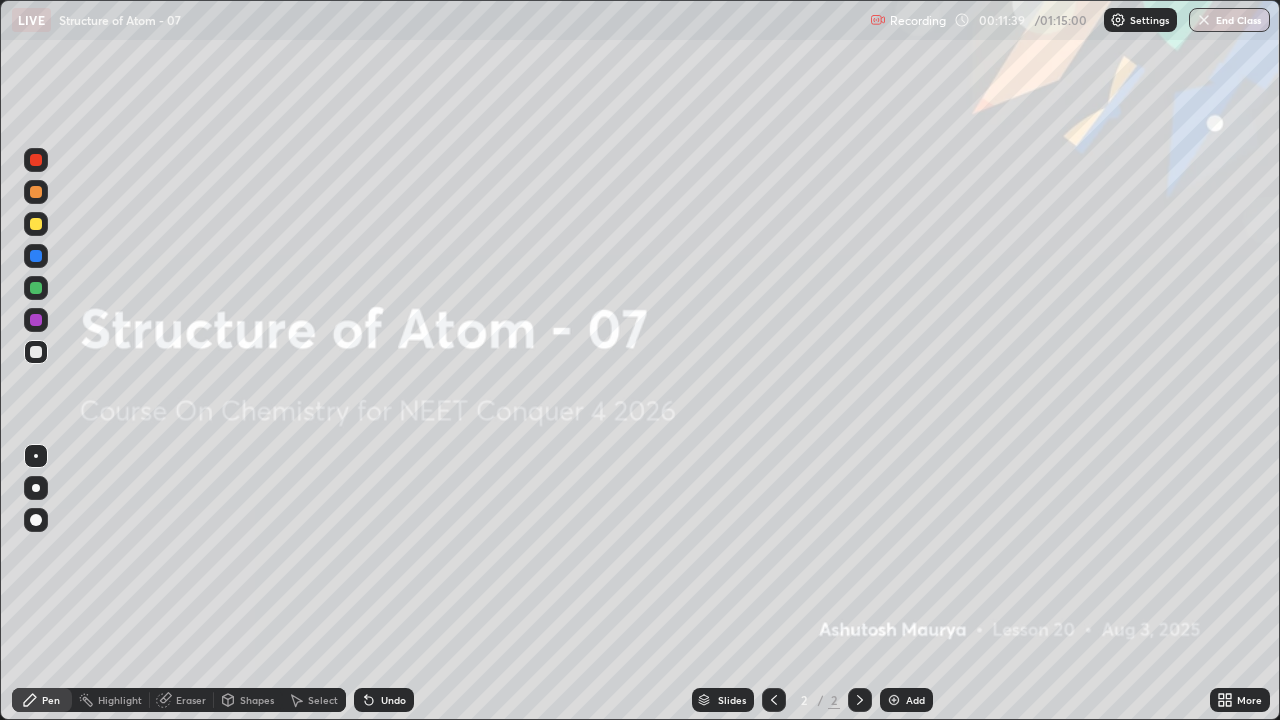 scroll, scrollTop: 99280, scrollLeft: 98720, axis: both 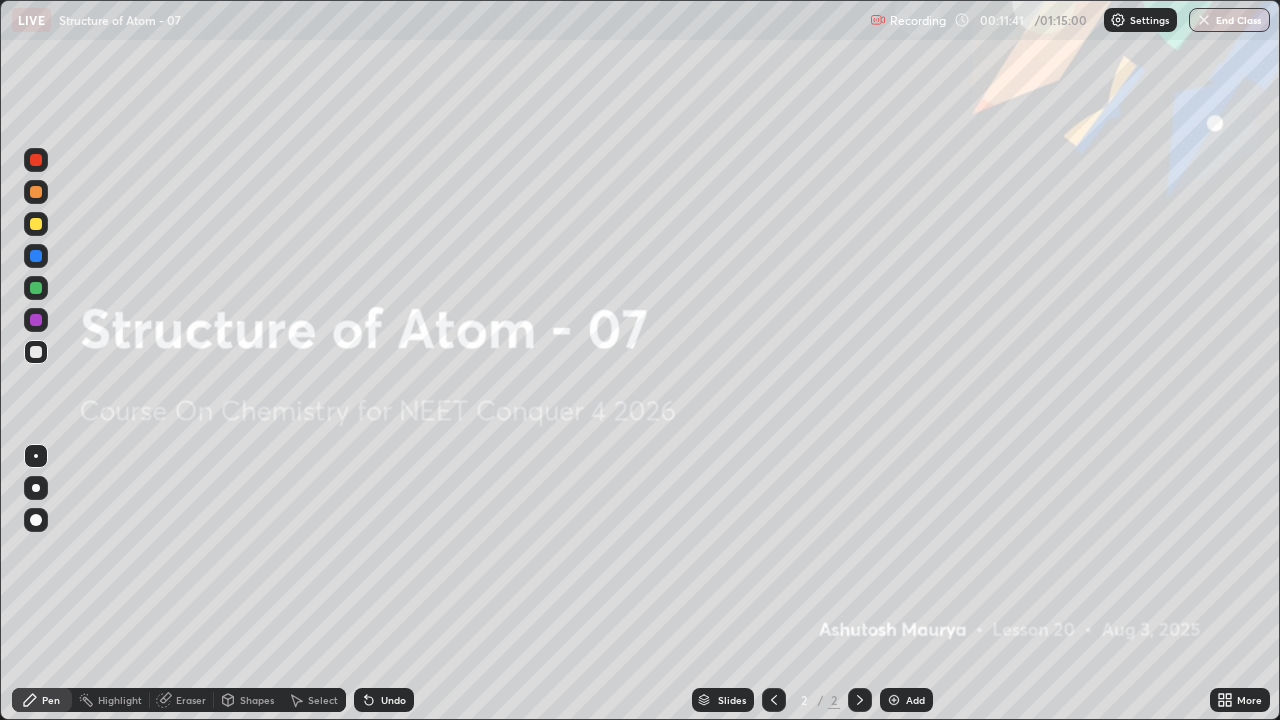 click at bounding box center (894, 700) 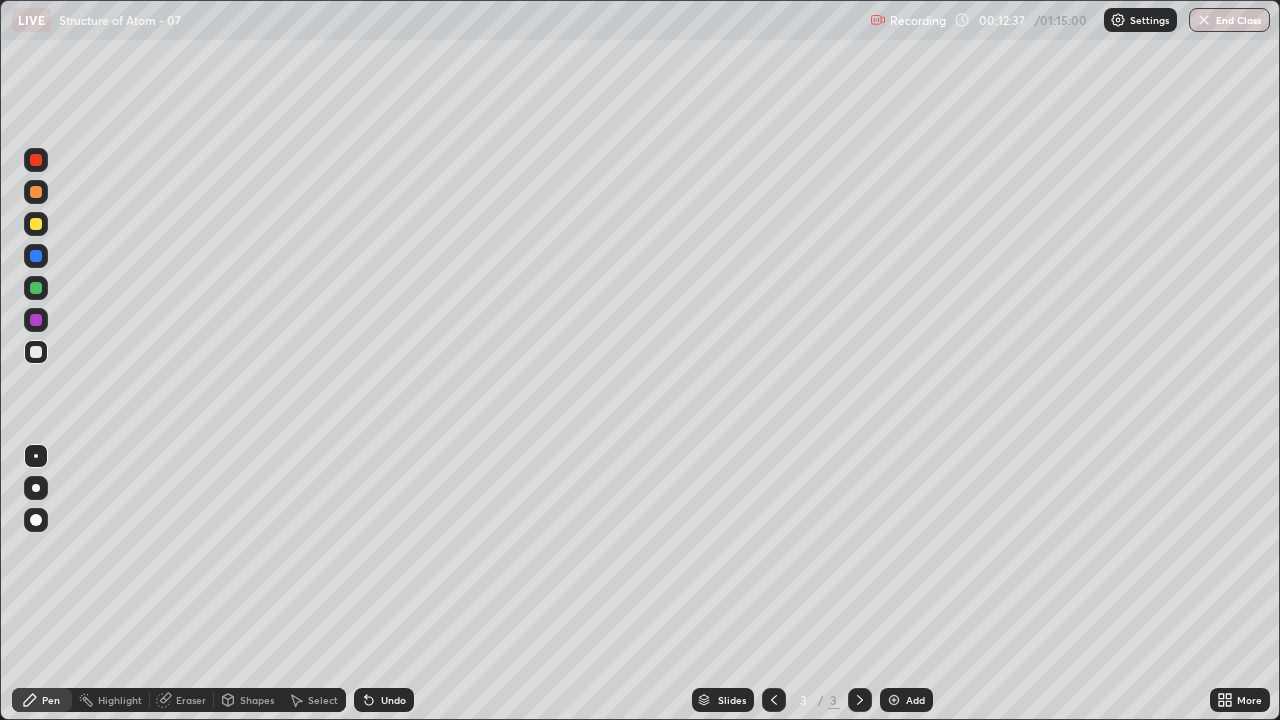 click at bounding box center (36, 488) 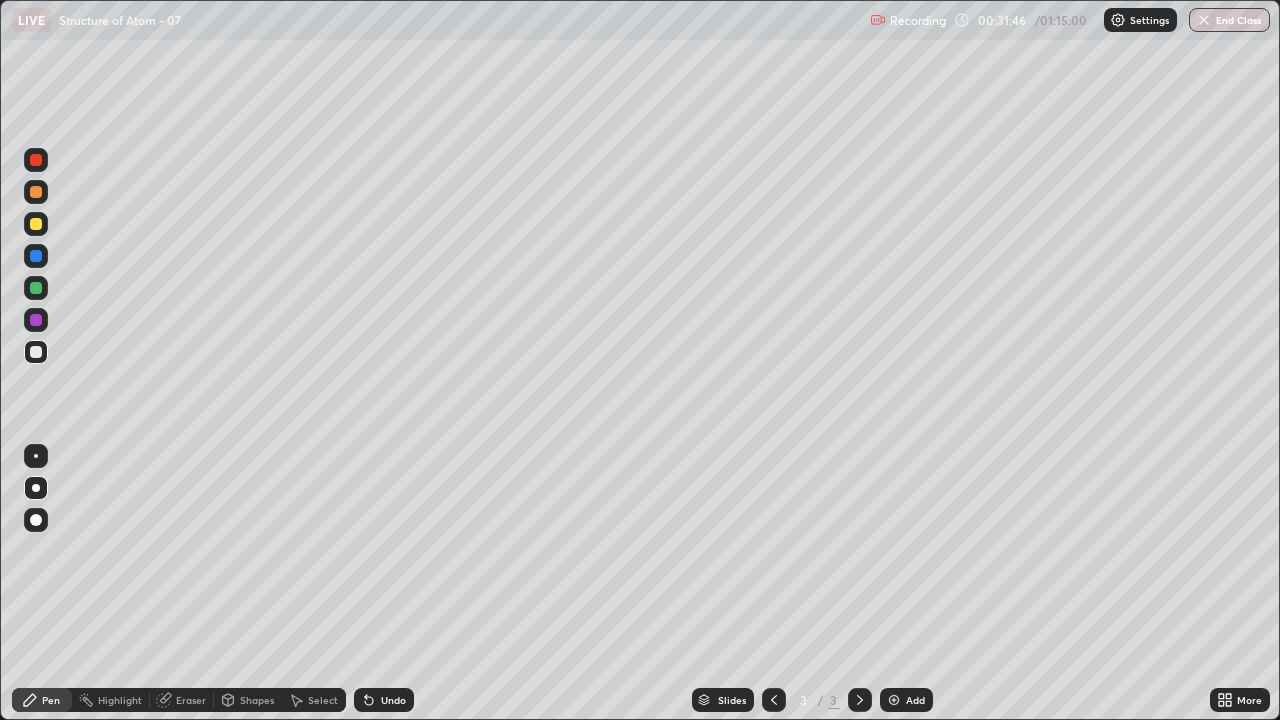 click on "Eraser" at bounding box center [191, 700] 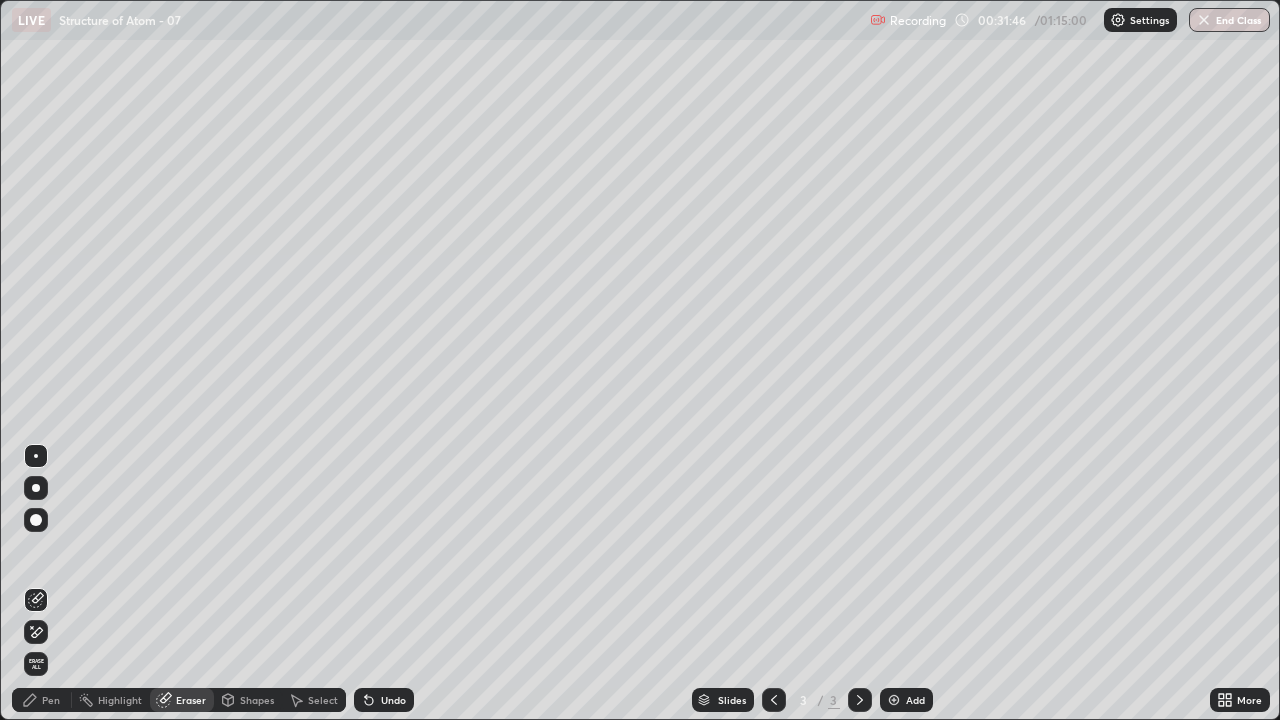 click 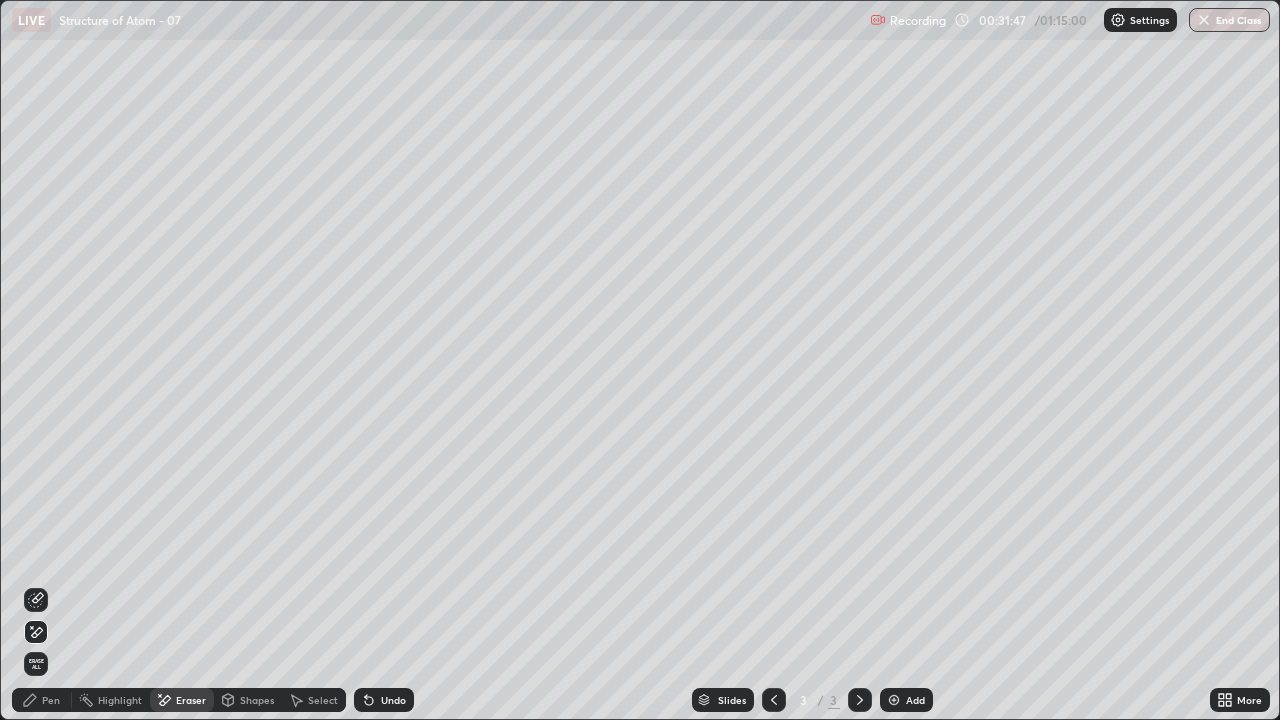 click on "Pen" at bounding box center (51, 700) 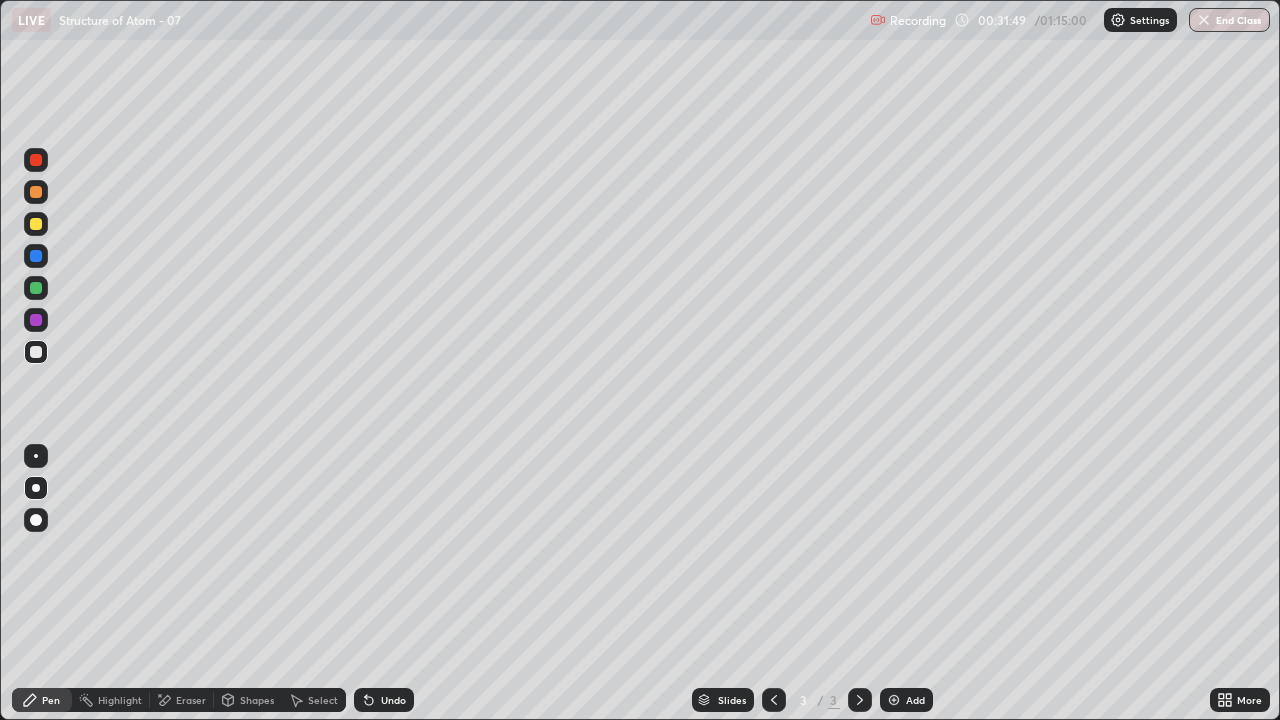 click on "Eraser" at bounding box center [182, 700] 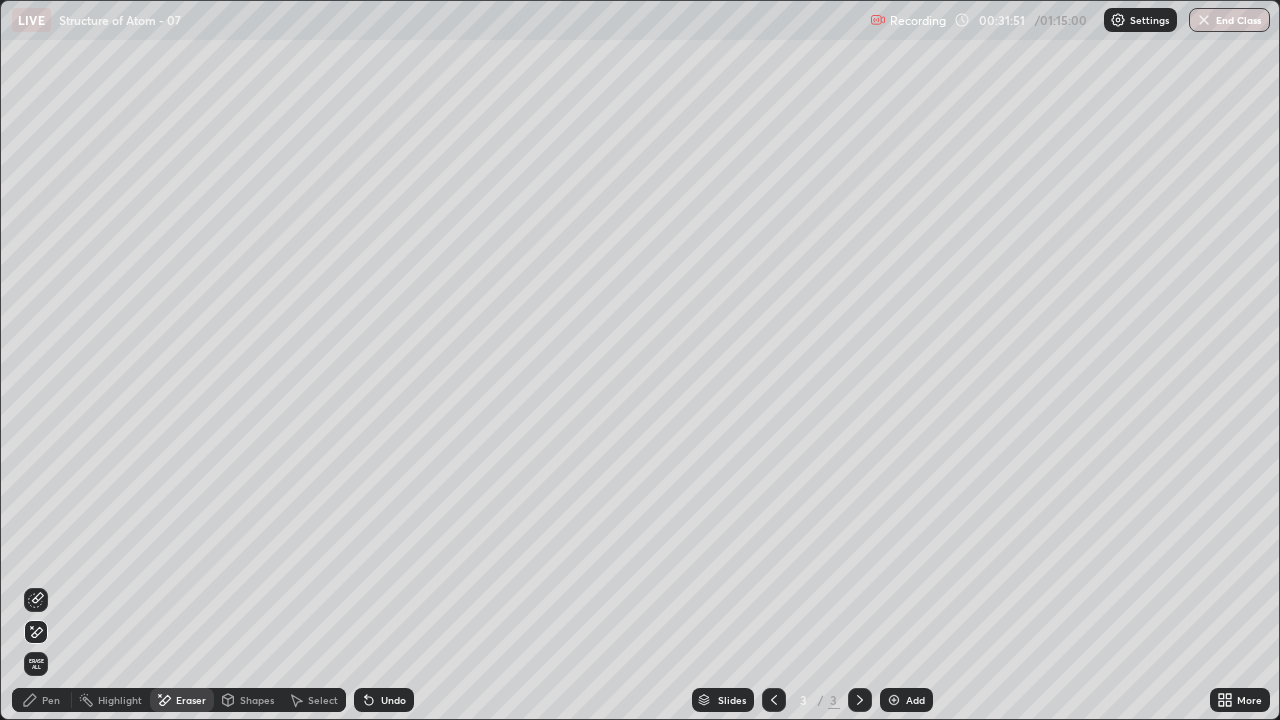 click on "Pen" at bounding box center (51, 700) 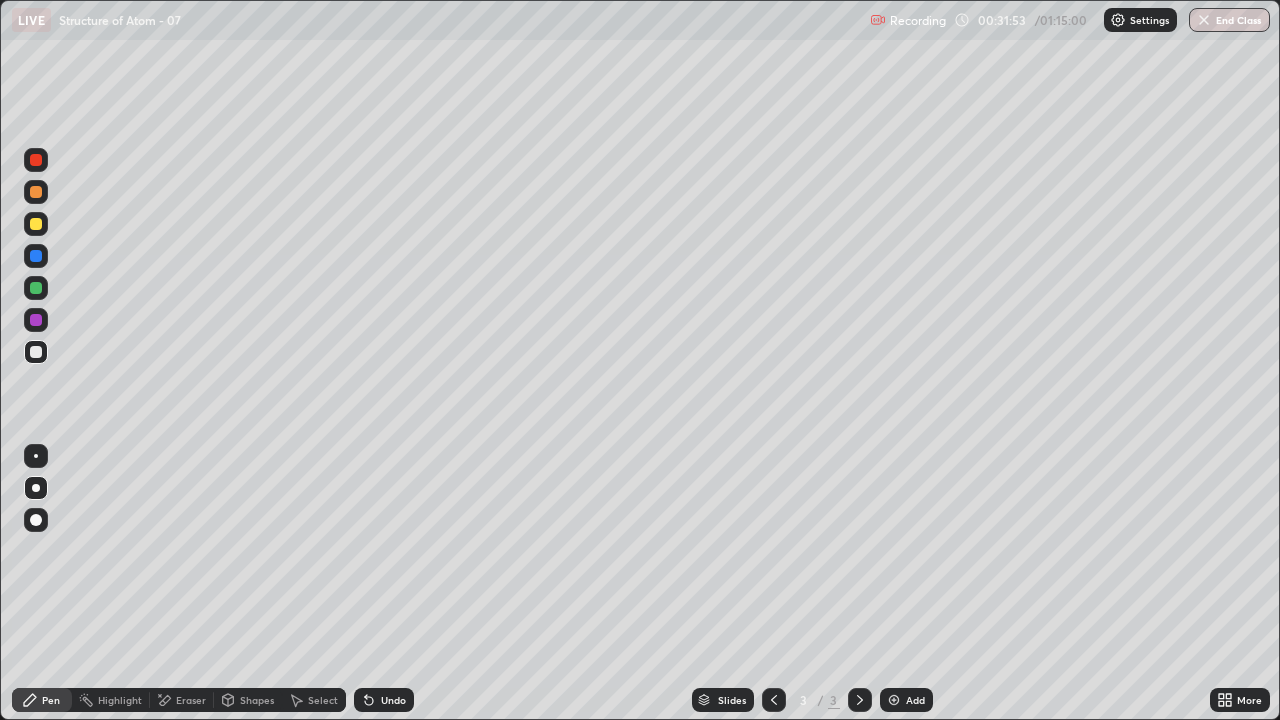 click at bounding box center [36, 224] 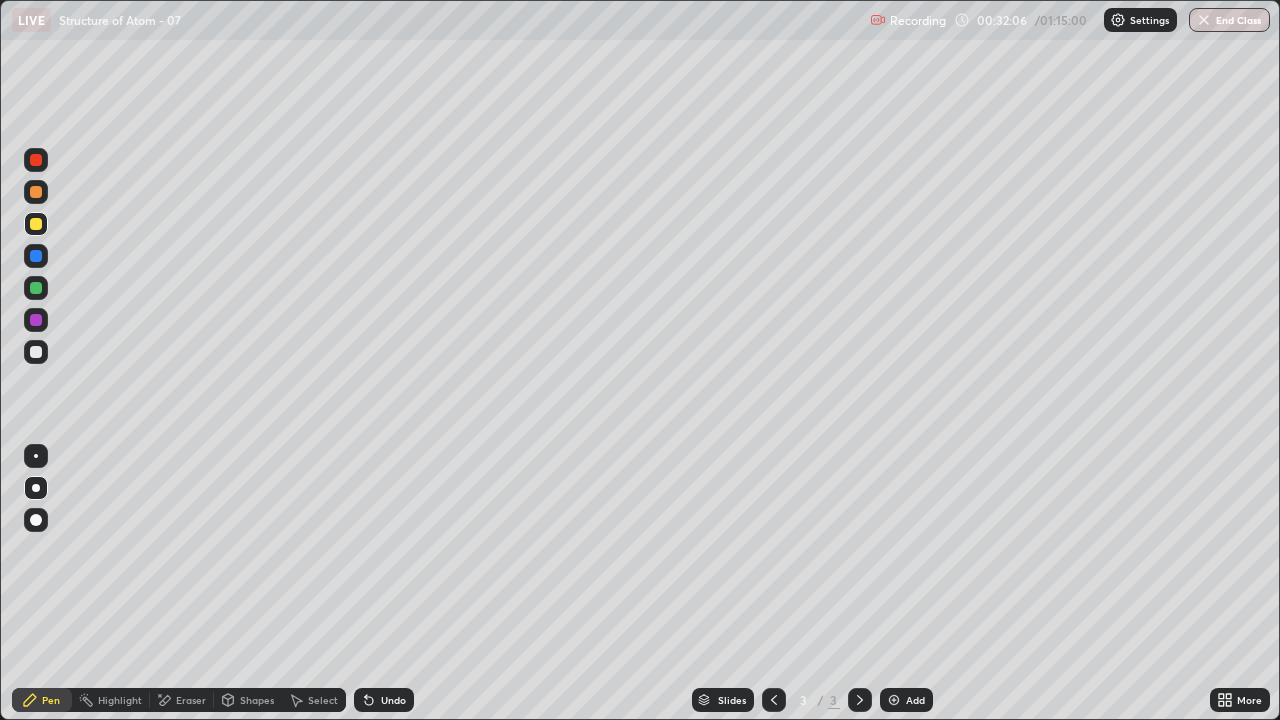 click 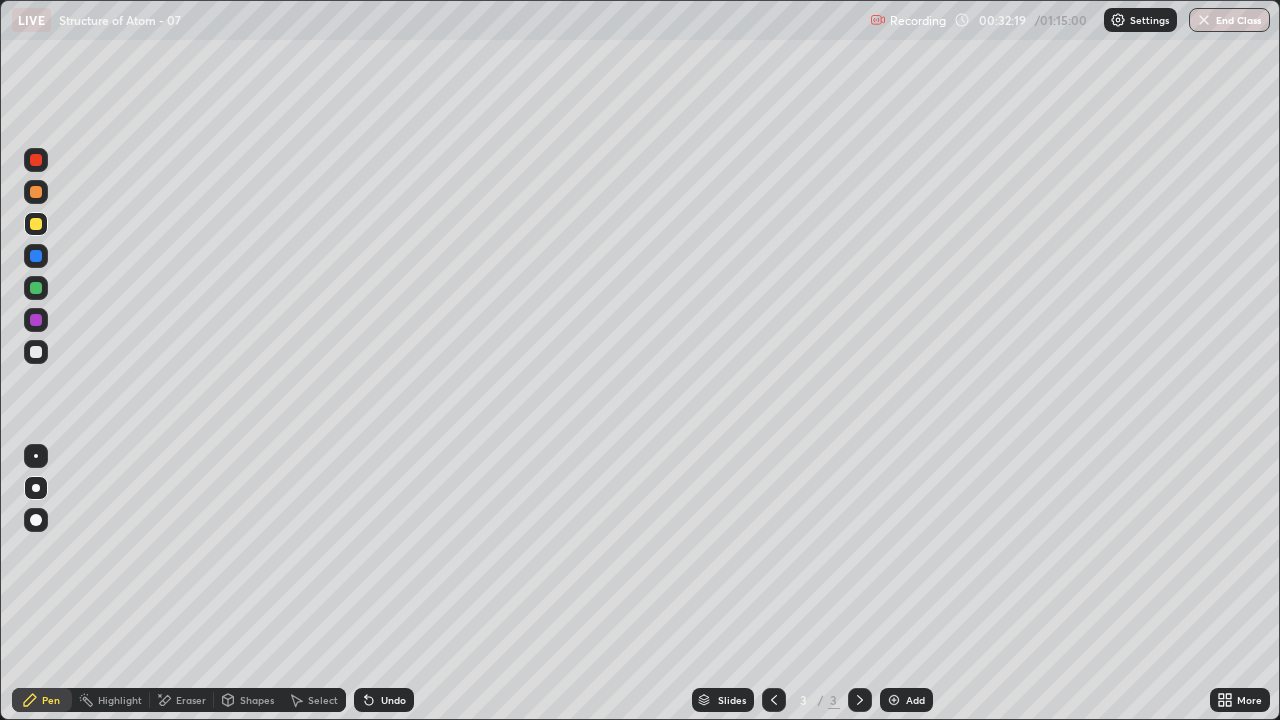 click at bounding box center (36, 352) 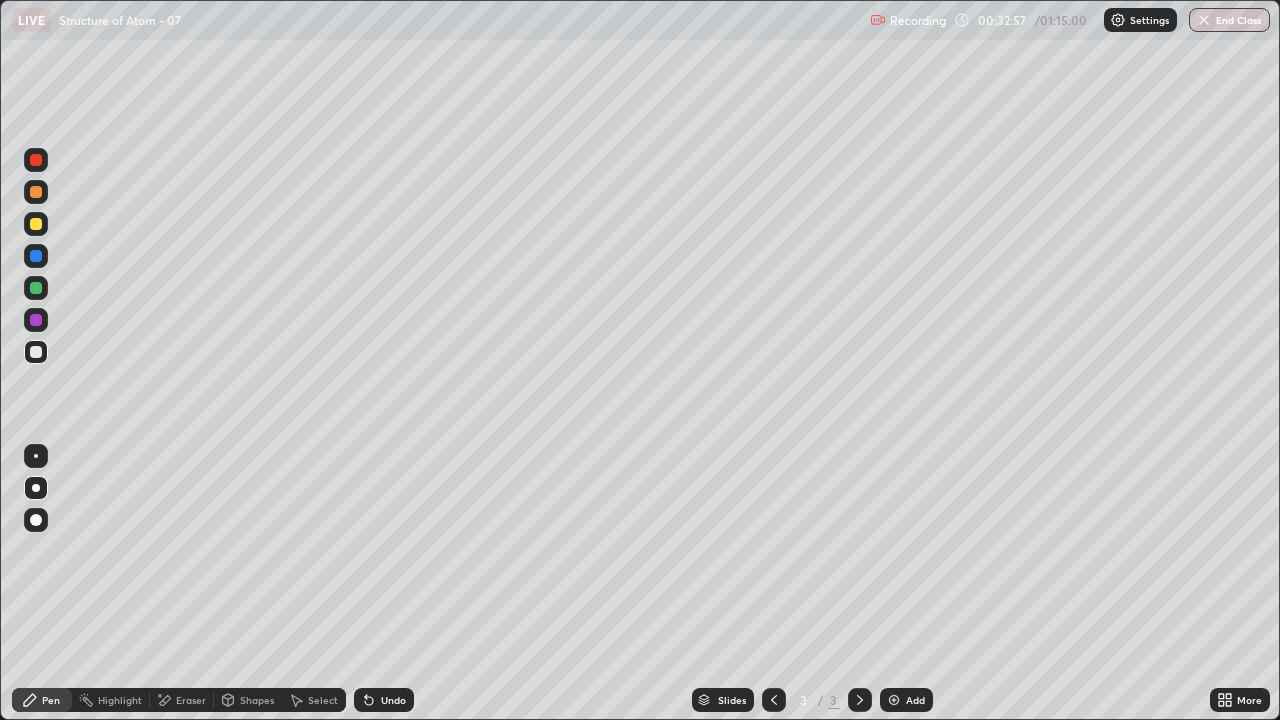 click on "Undo" at bounding box center (384, 700) 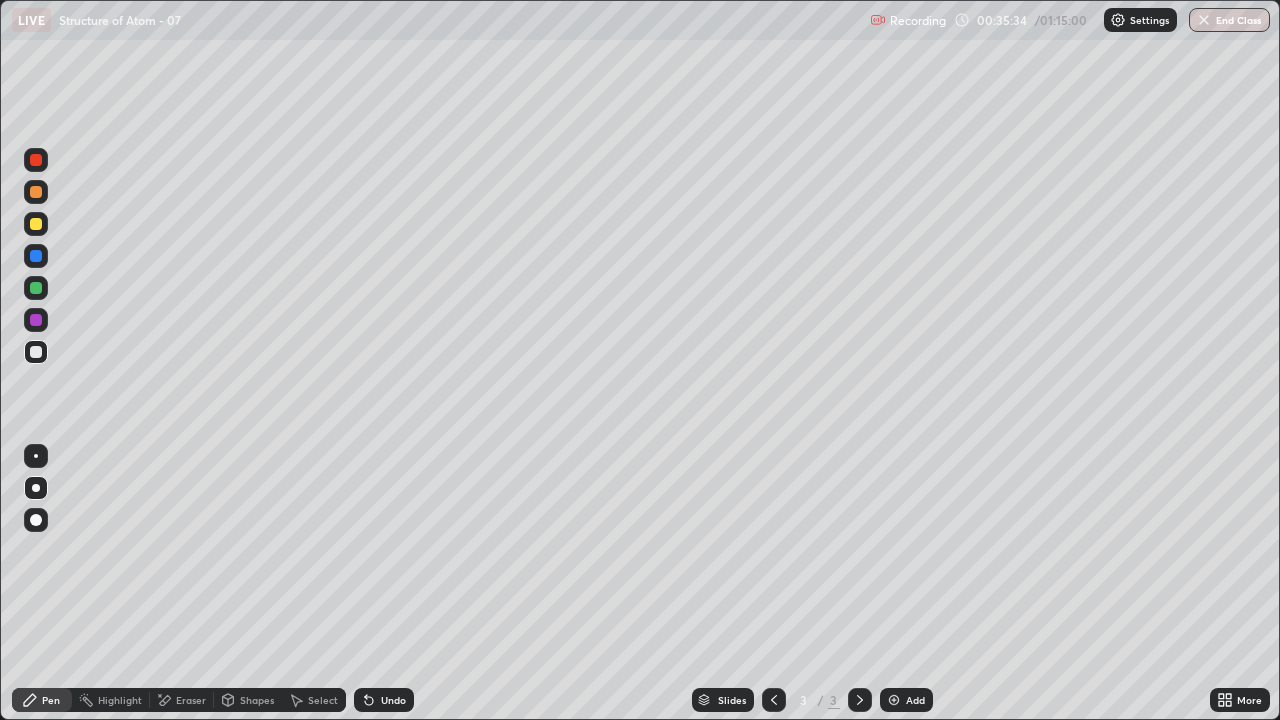 click on "Add" at bounding box center [915, 700] 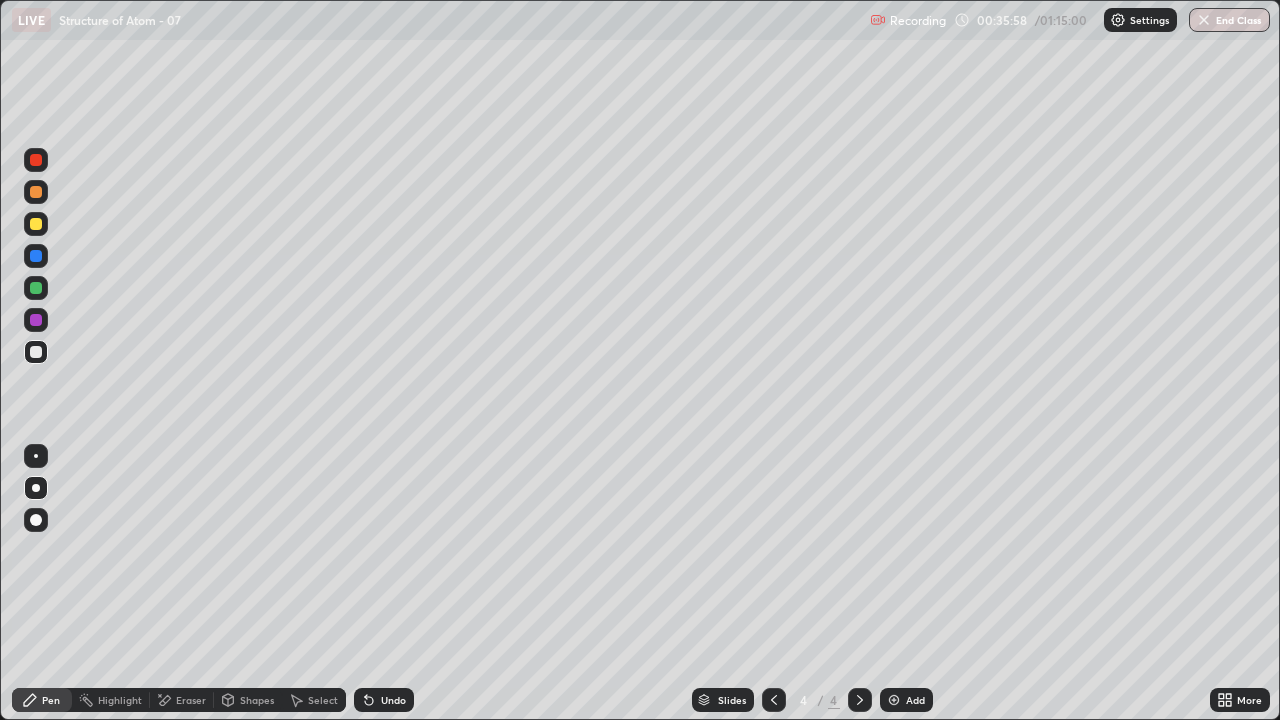 click on "Eraser" at bounding box center (191, 700) 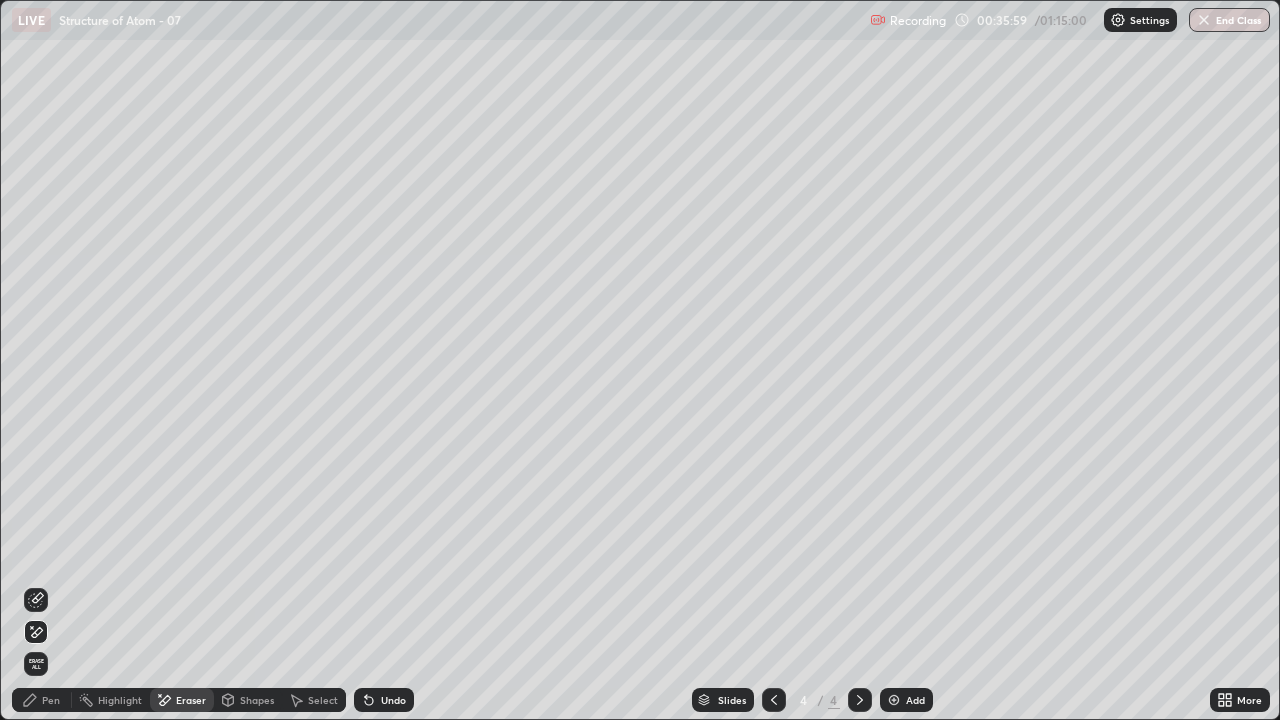 click 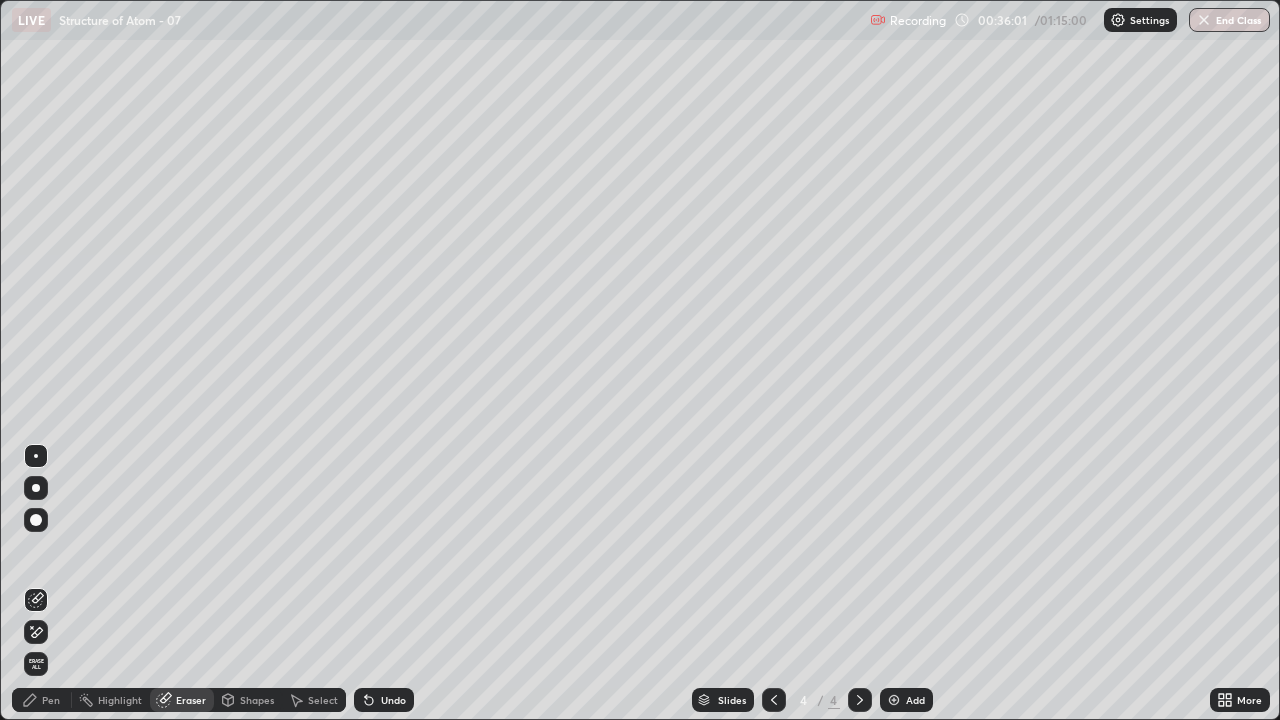 click 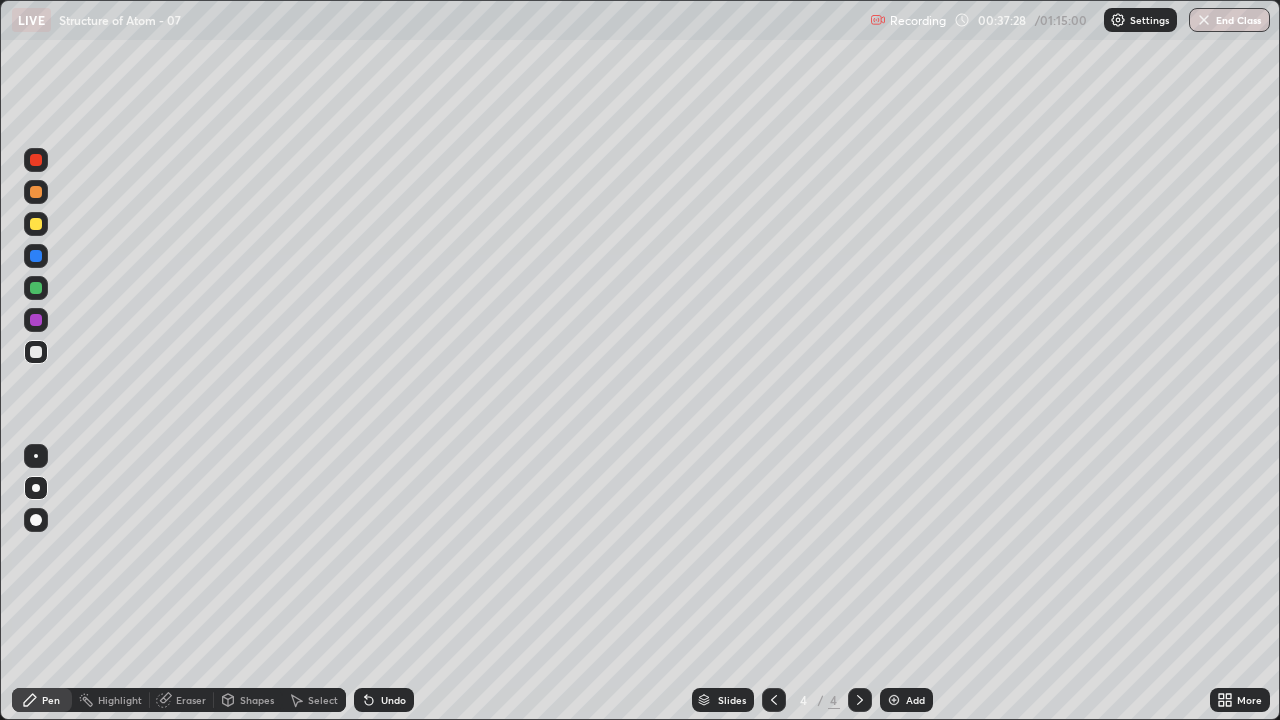 click on "Undo" at bounding box center (393, 700) 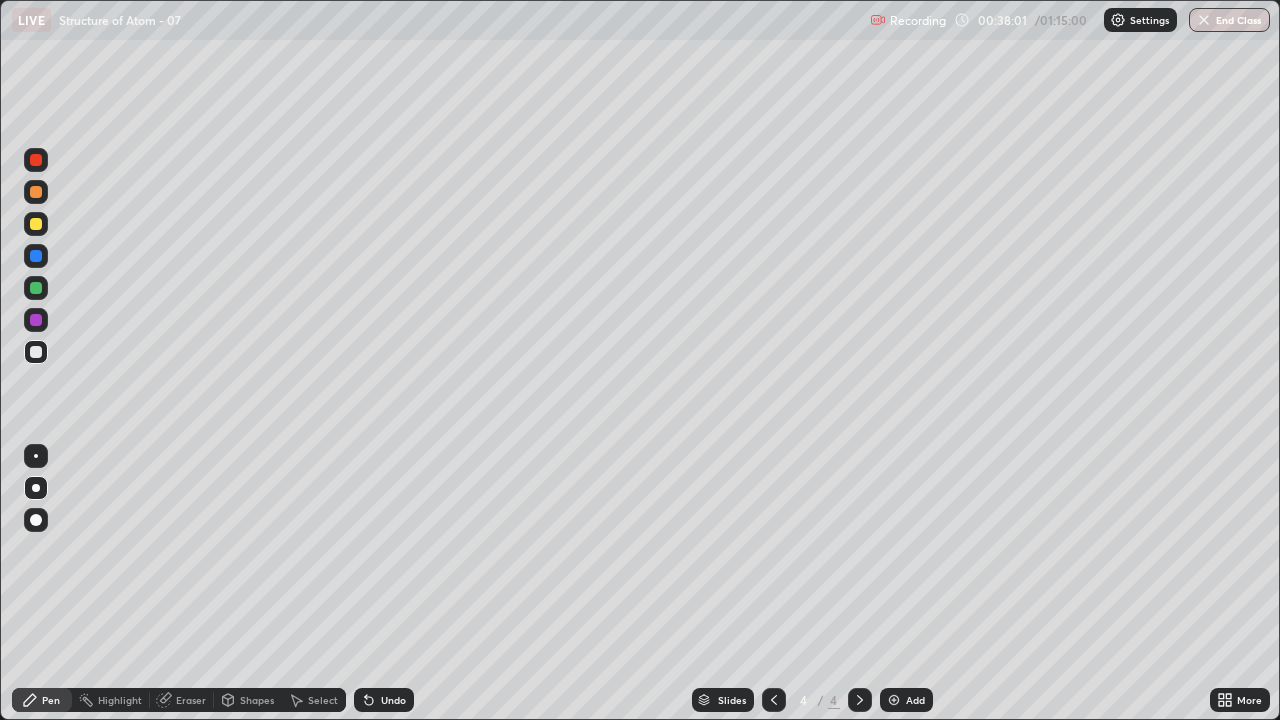 click at bounding box center [894, 700] 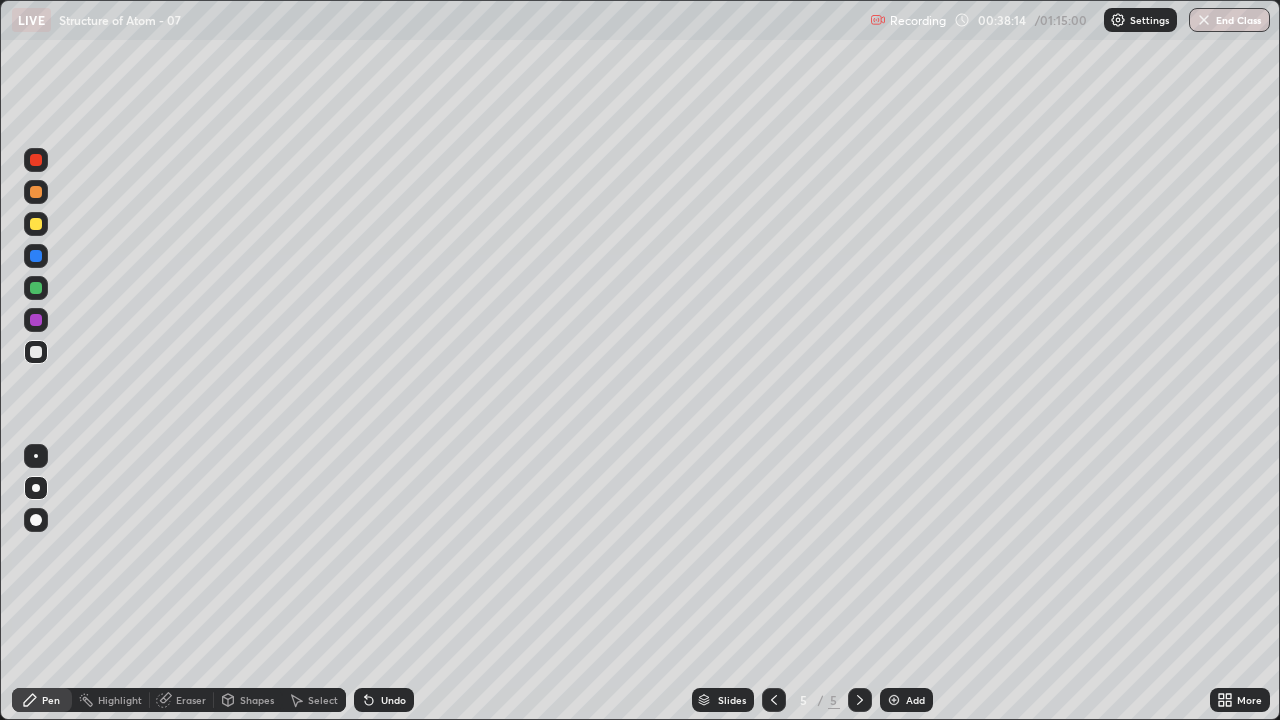 click on "Undo" at bounding box center (393, 700) 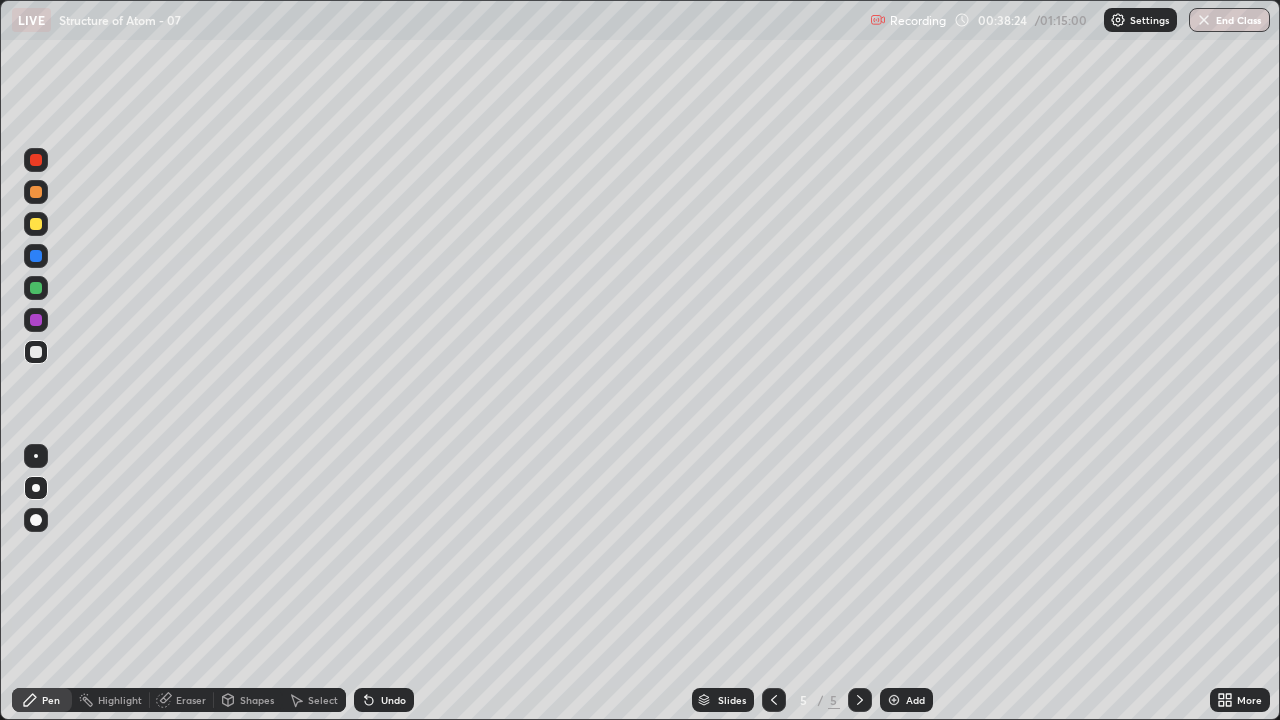 click on "Eraser" at bounding box center (191, 700) 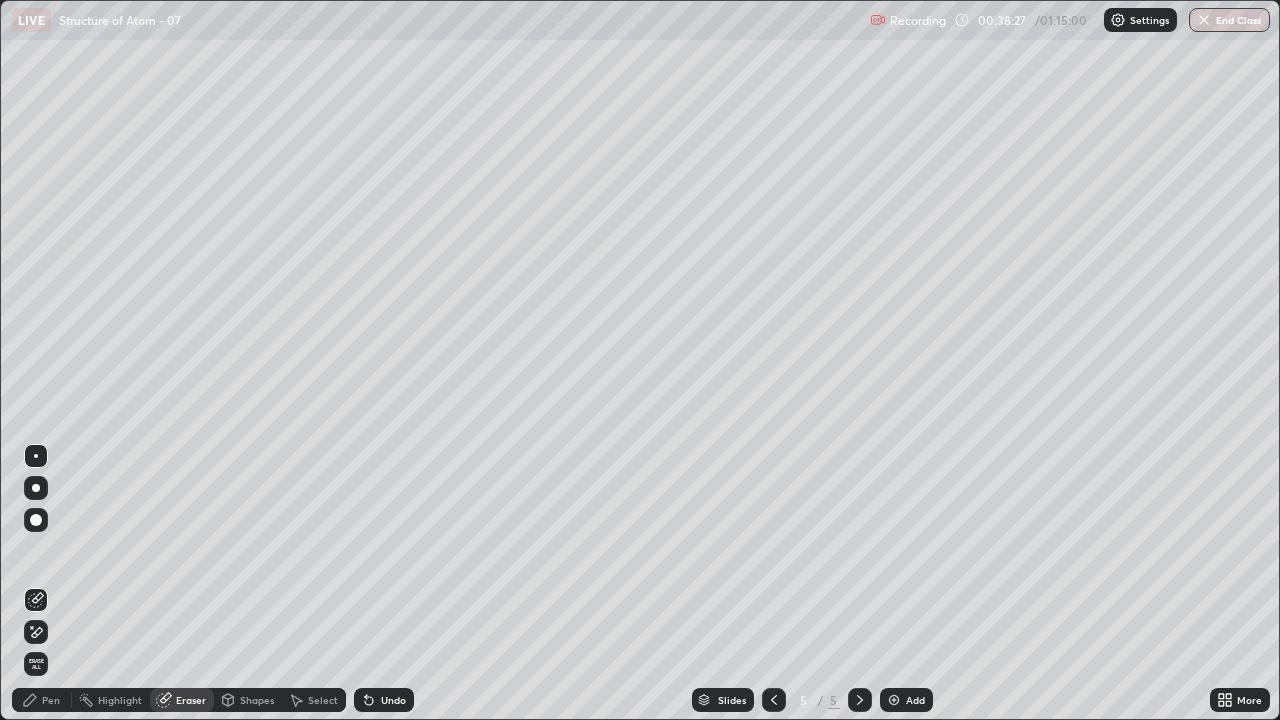click on "Pen" at bounding box center [51, 700] 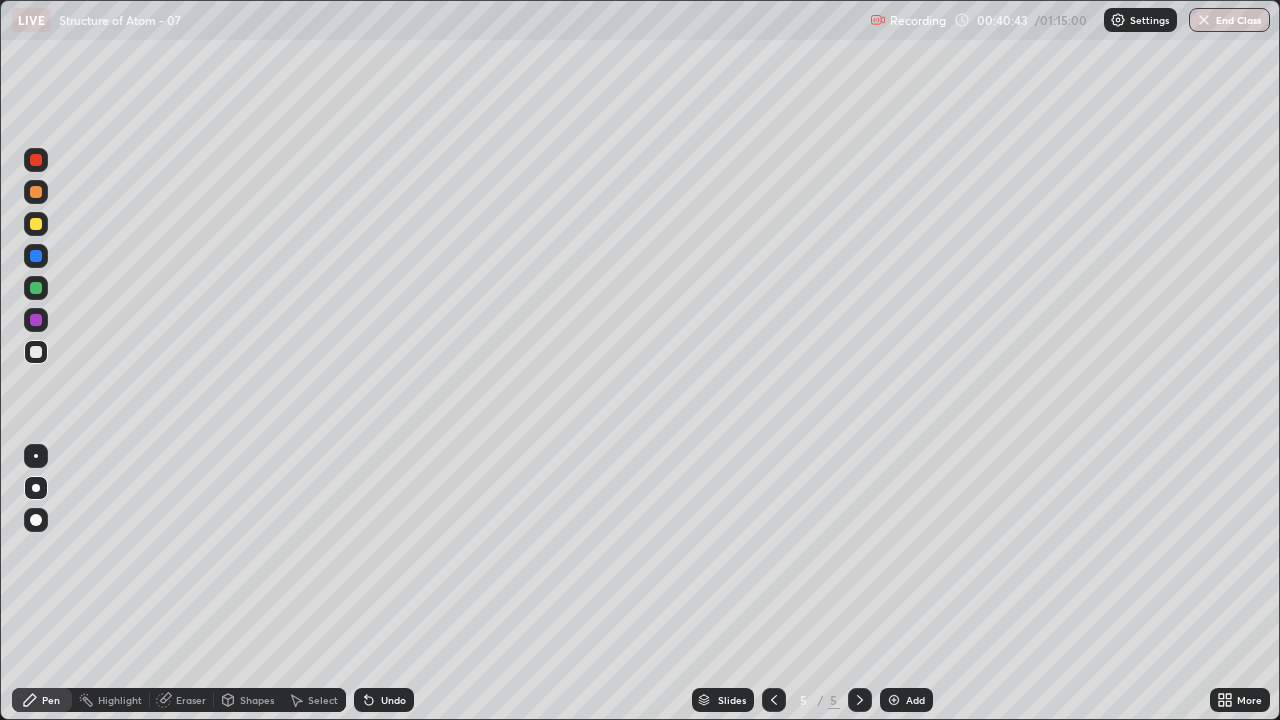 click on "Undo" at bounding box center [393, 700] 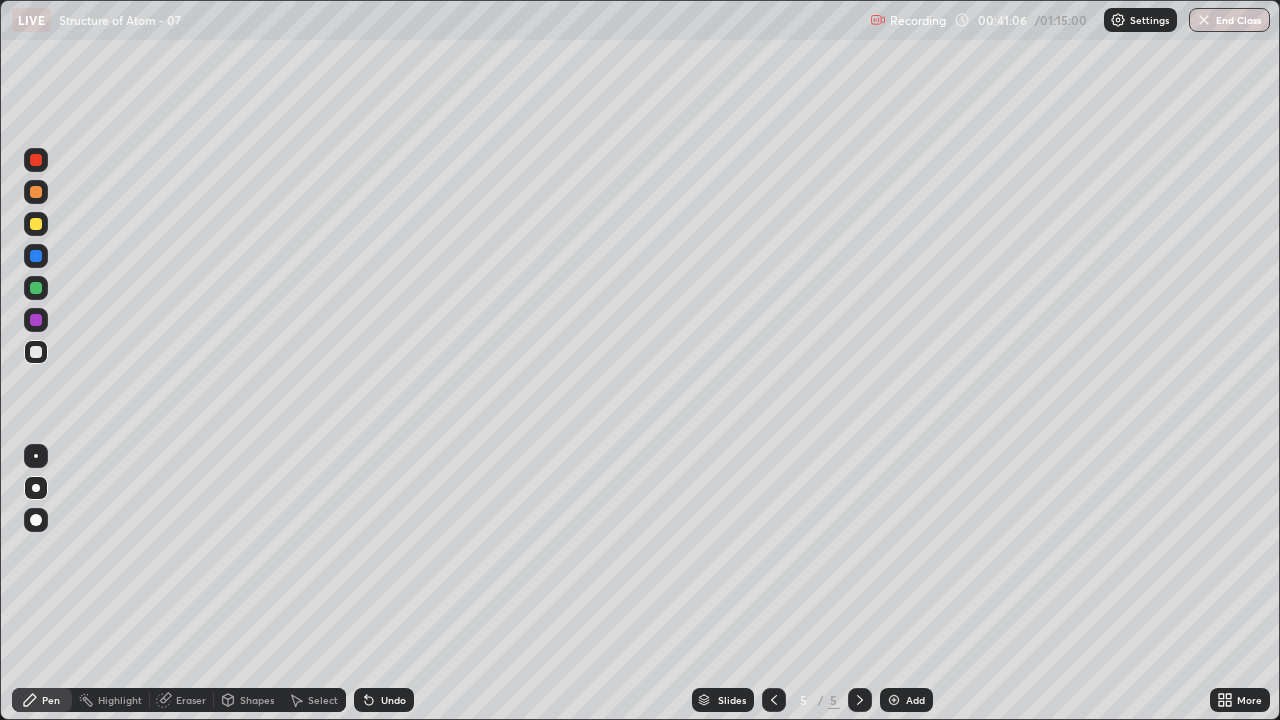 click on "Add" at bounding box center (906, 700) 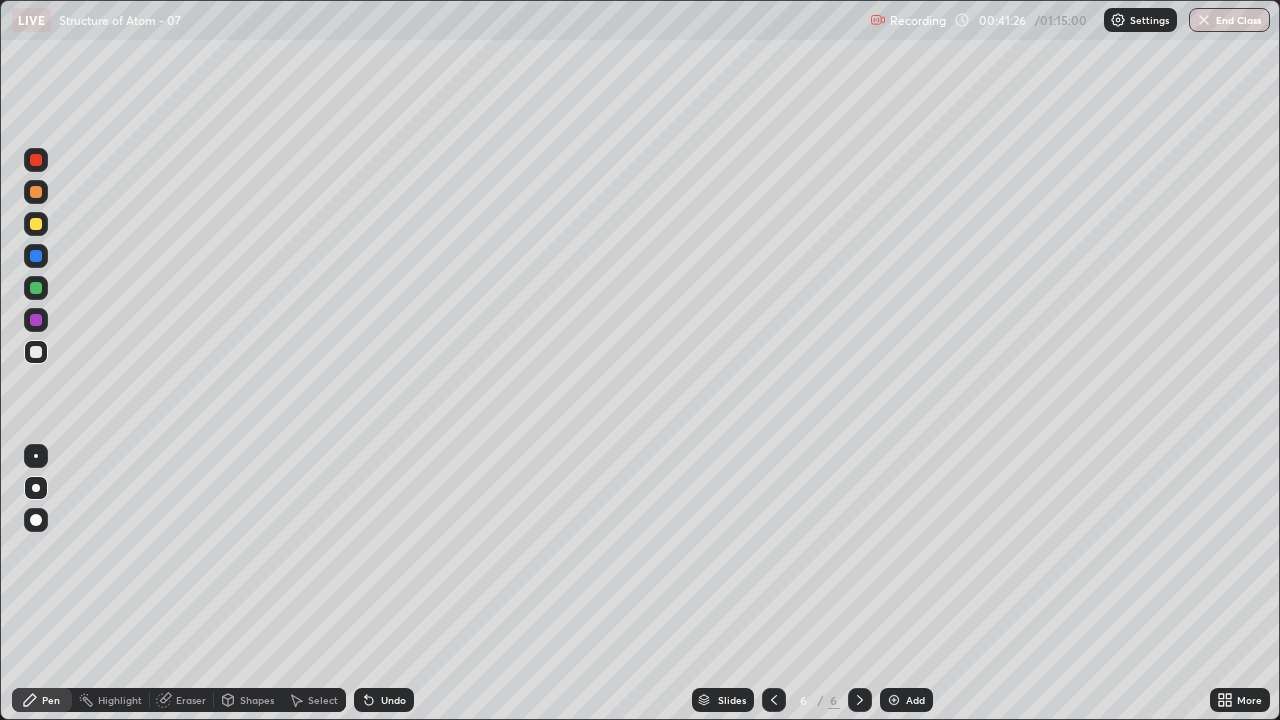click on "Undo" at bounding box center (384, 700) 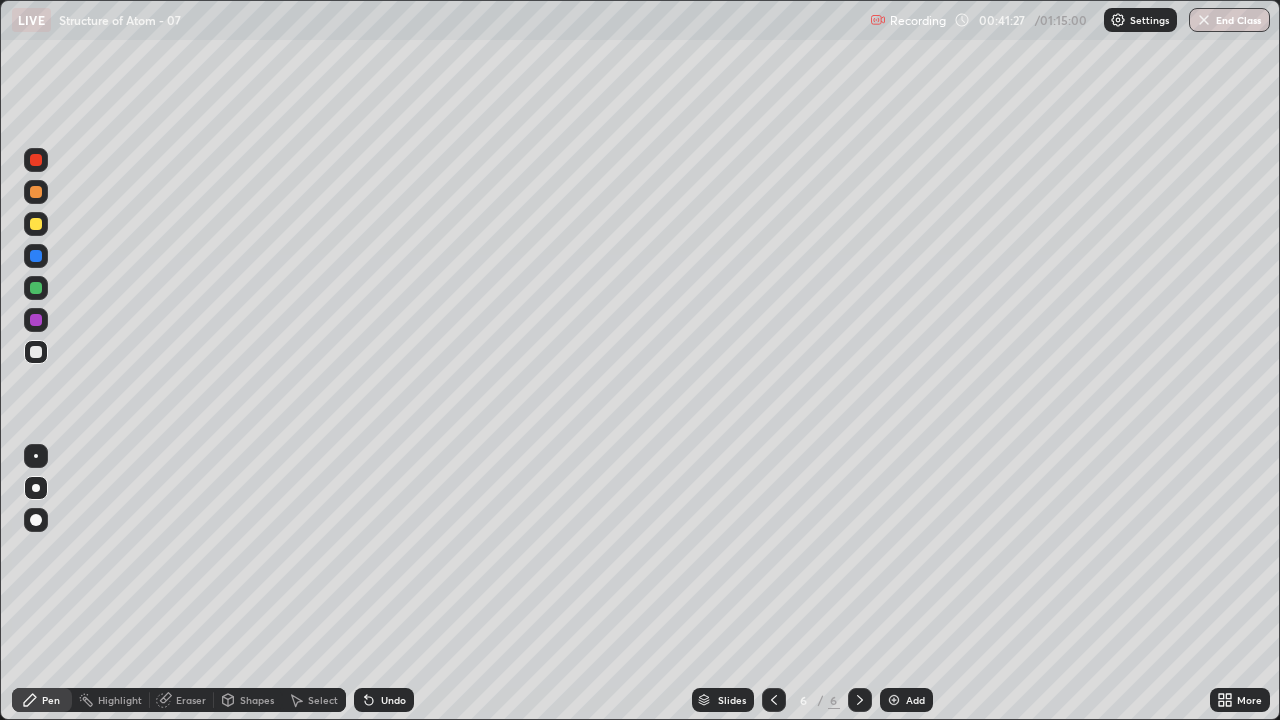 click on "Undo" at bounding box center (384, 700) 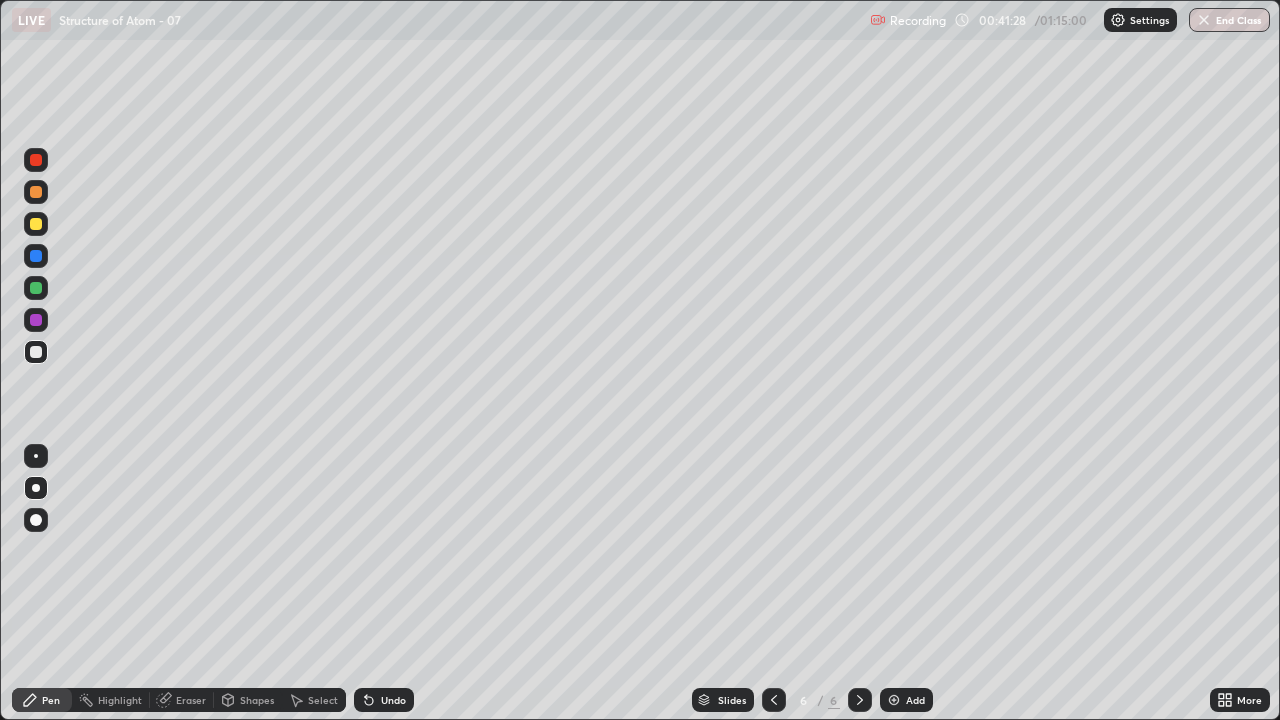 click on "Undo" at bounding box center (384, 700) 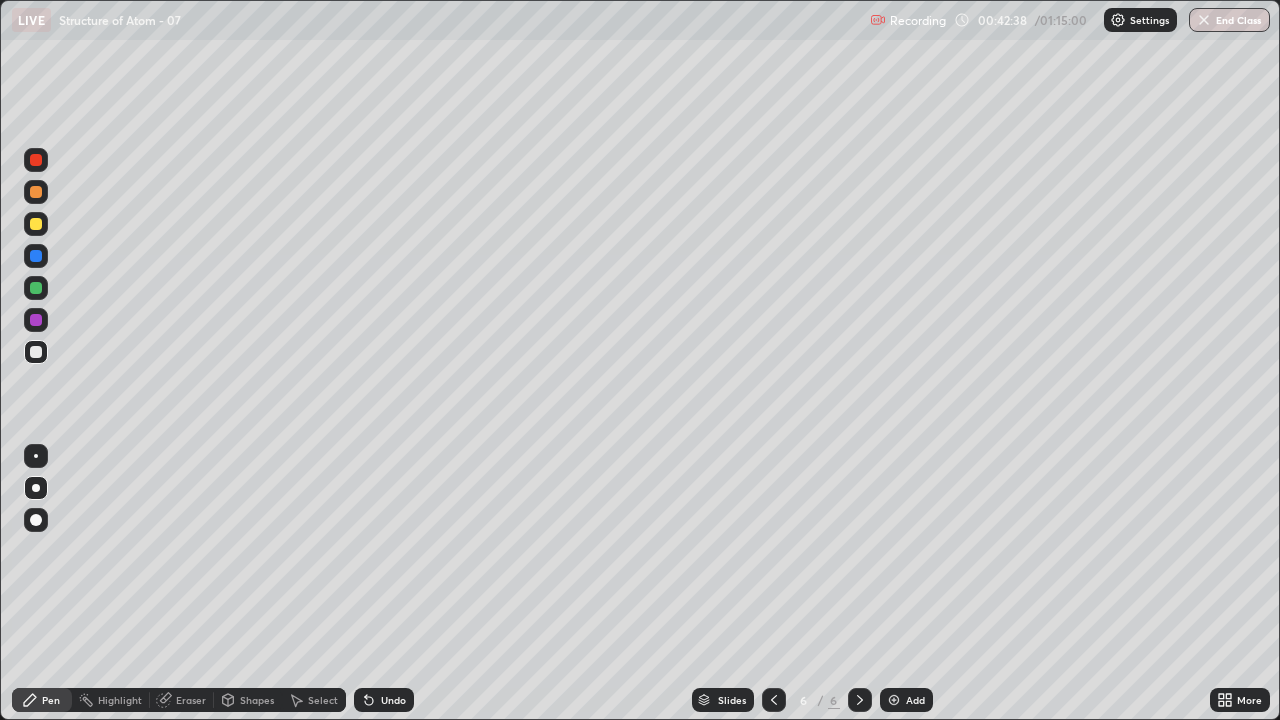 click on "Undo" at bounding box center [393, 700] 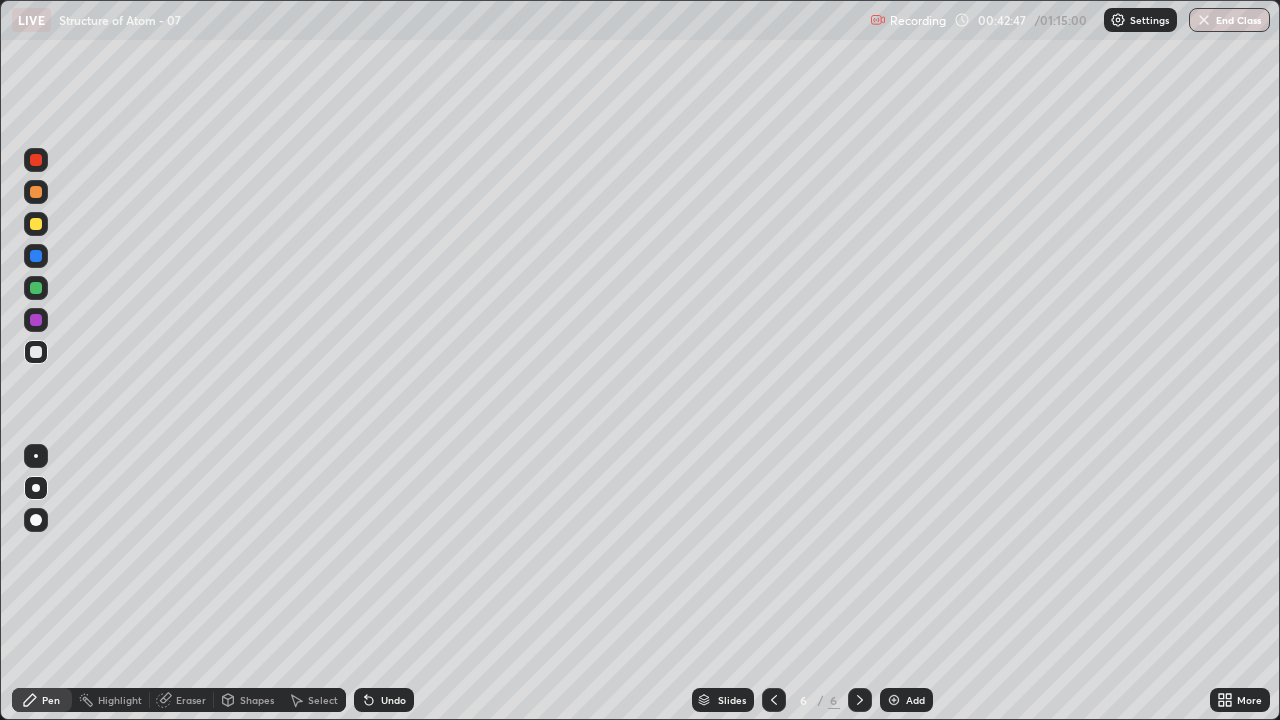 click at bounding box center (36, 288) 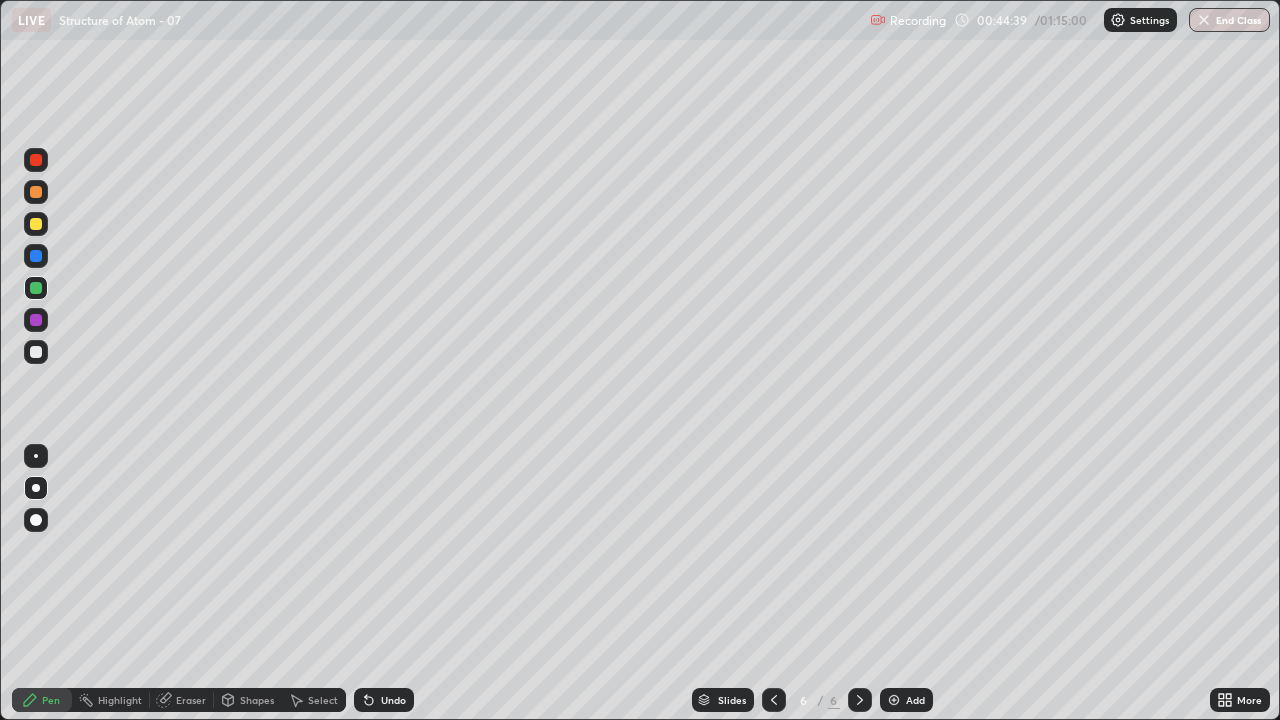 click at bounding box center [36, 352] 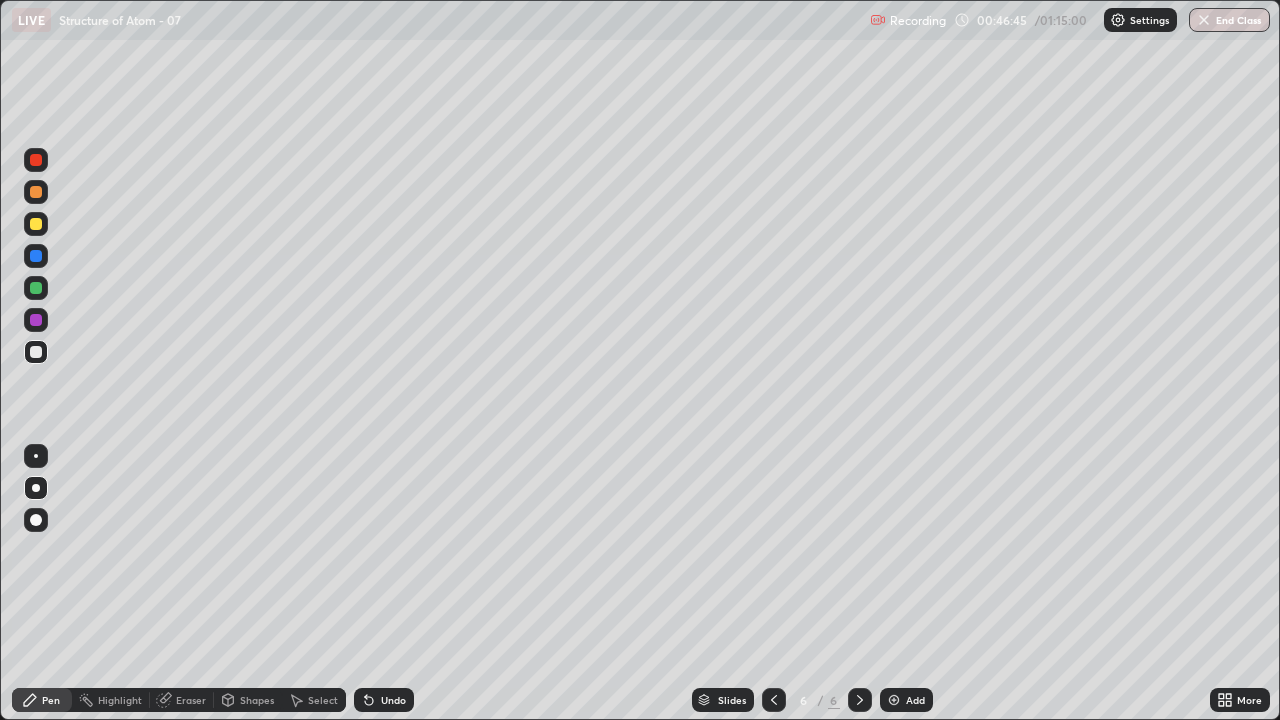 click at bounding box center (36, 288) 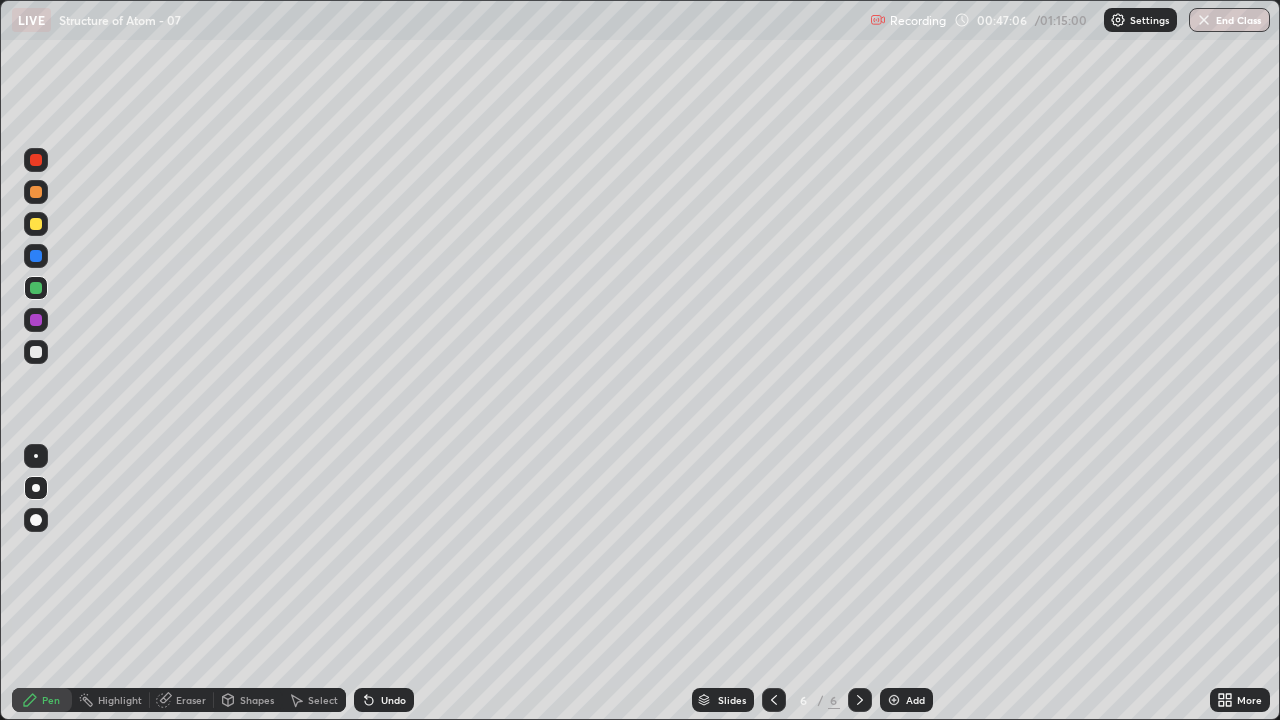 click at bounding box center (36, 352) 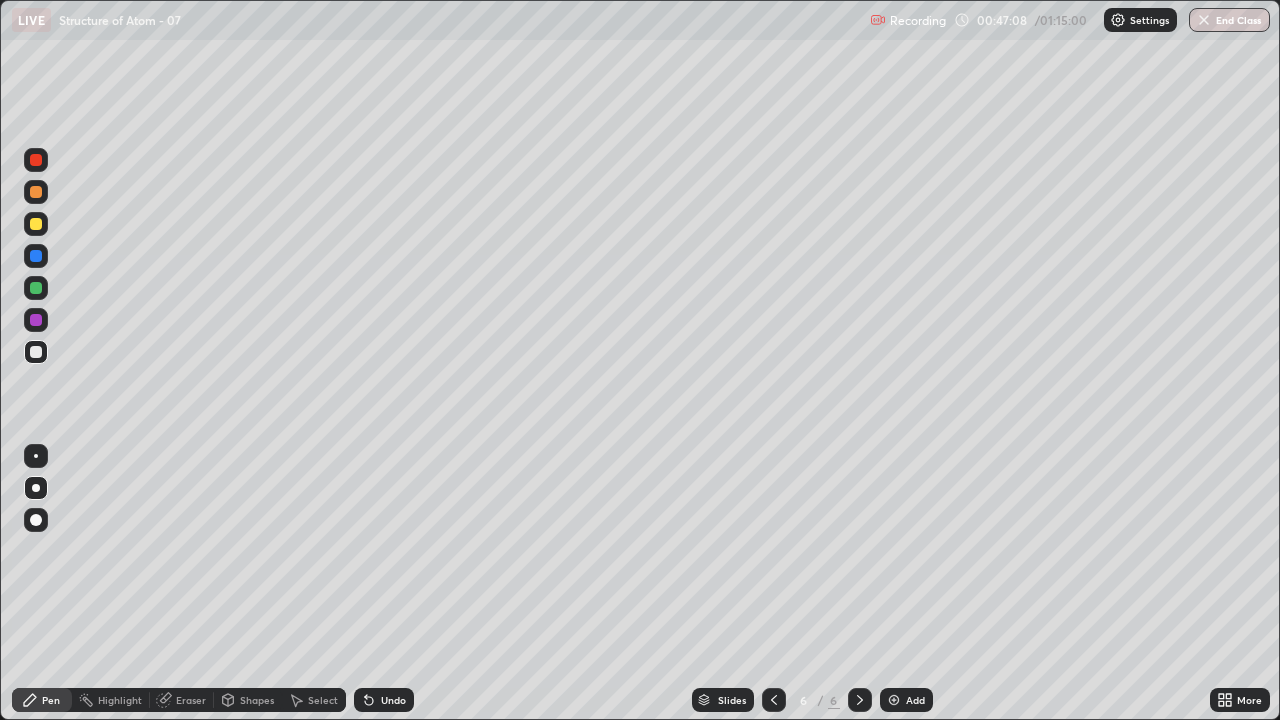 click at bounding box center [36, 320] 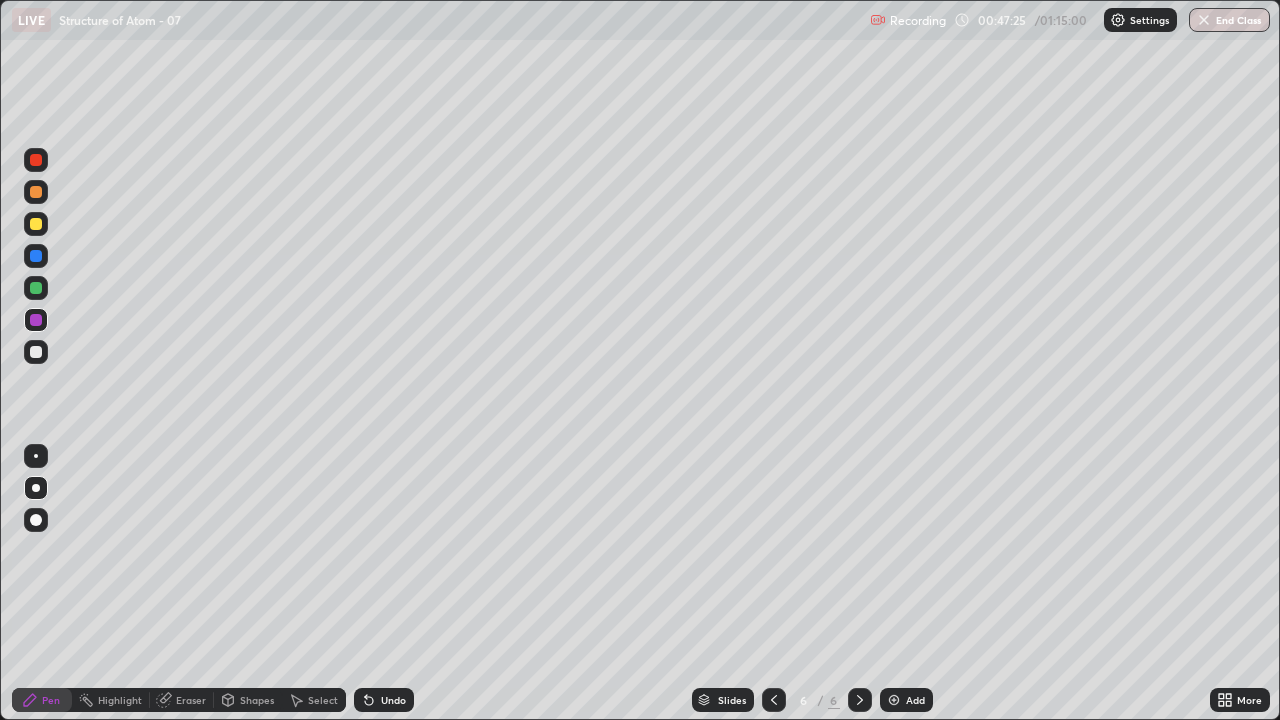 click at bounding box center [36, 224] 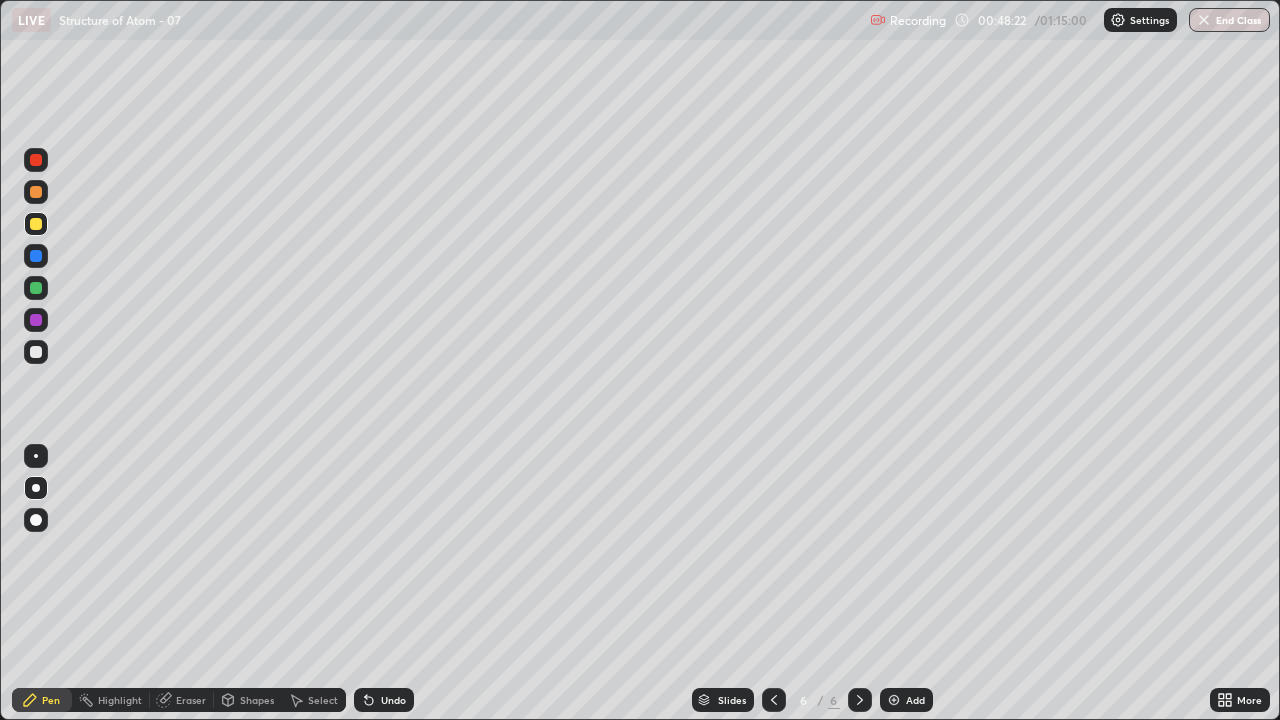 click on "Undo" at bounding box center [393, 700] 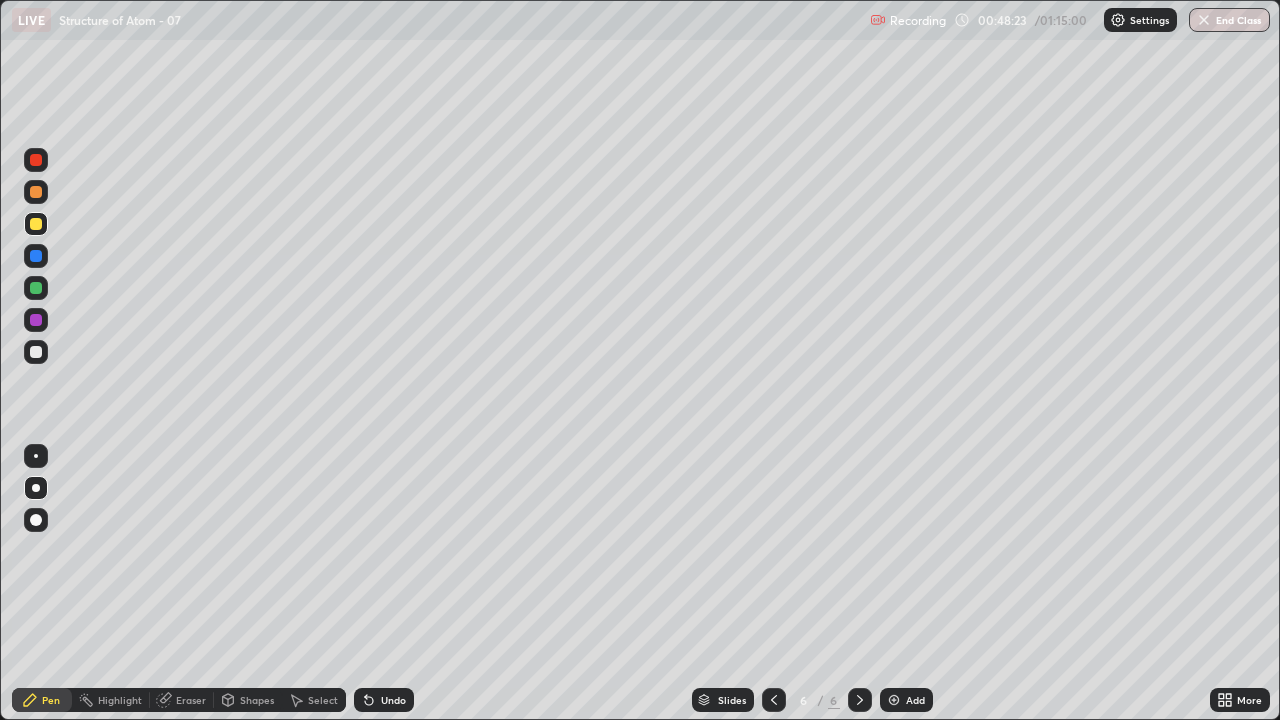 click on "Undo" at bounding box center (393, 700) 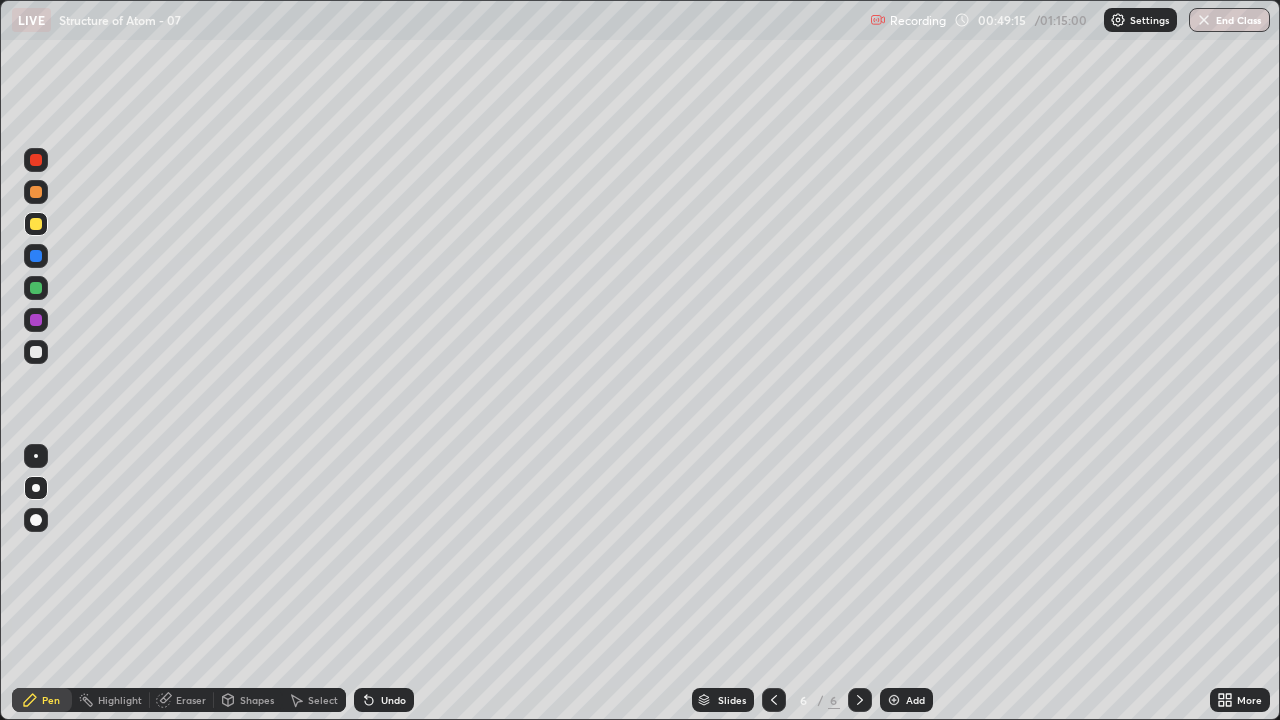click on "Add" at bounding box center (906, 700) 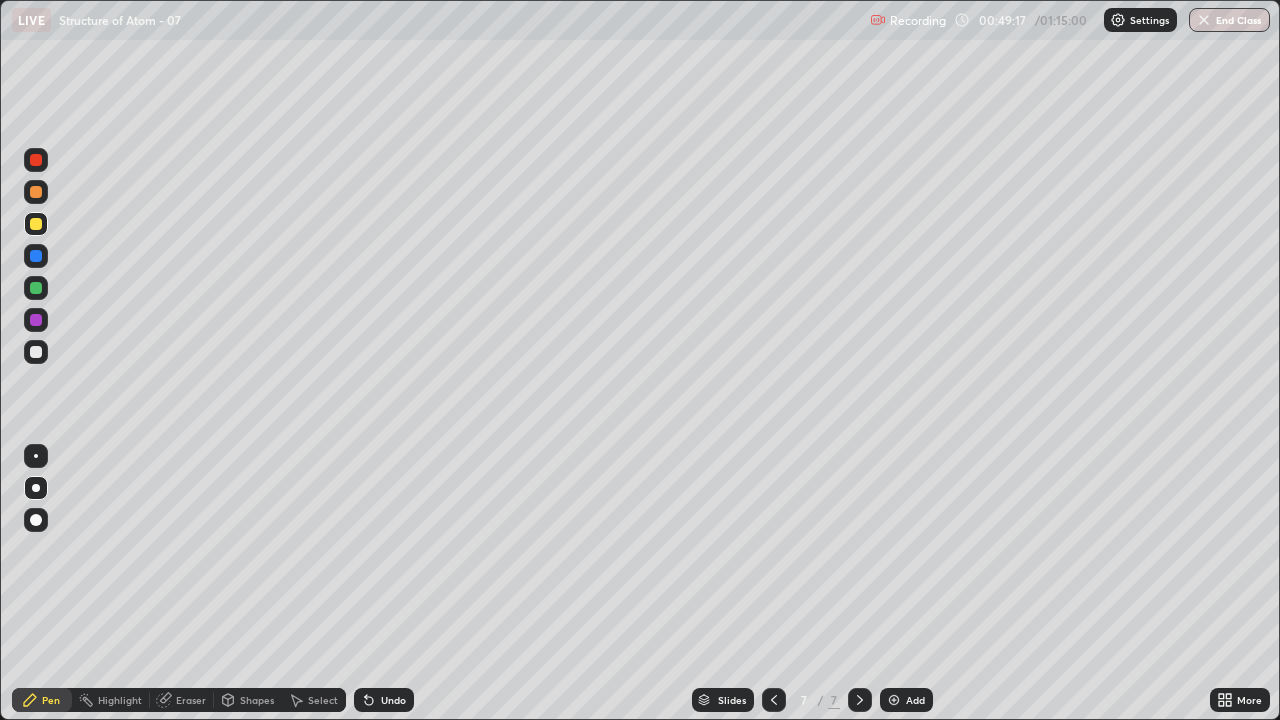 click at bounding box center [36, 160] 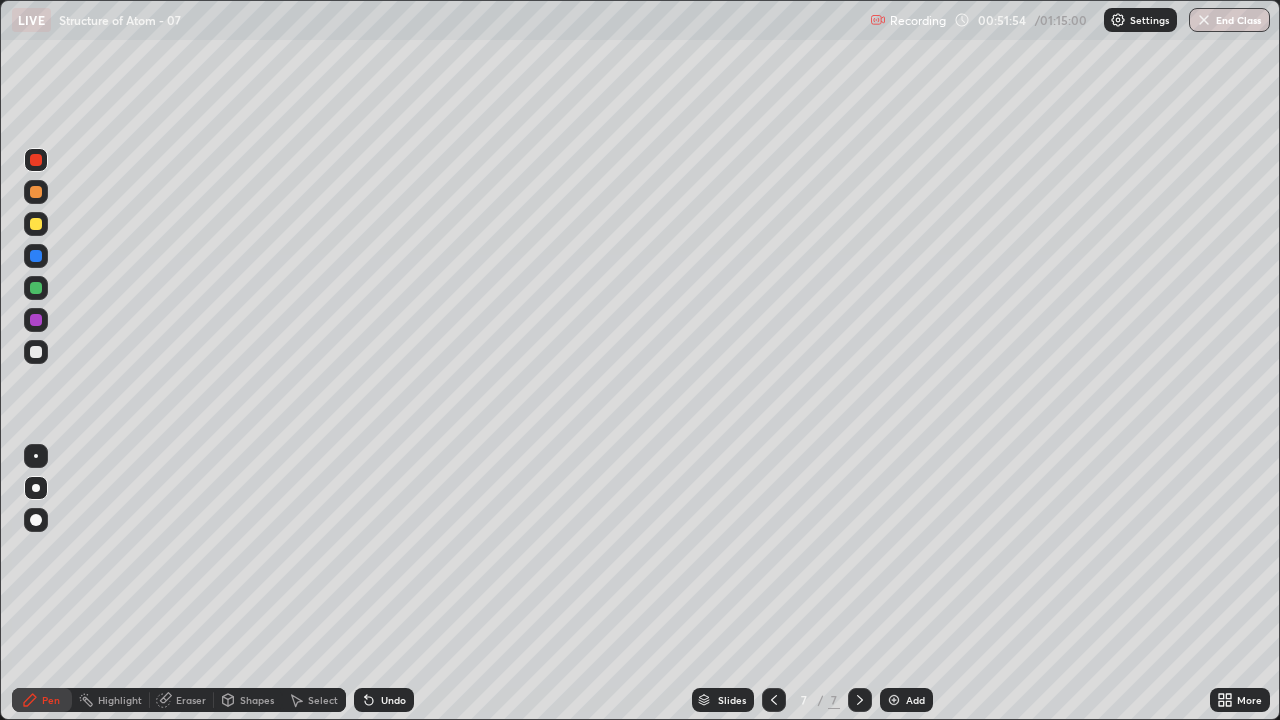 click 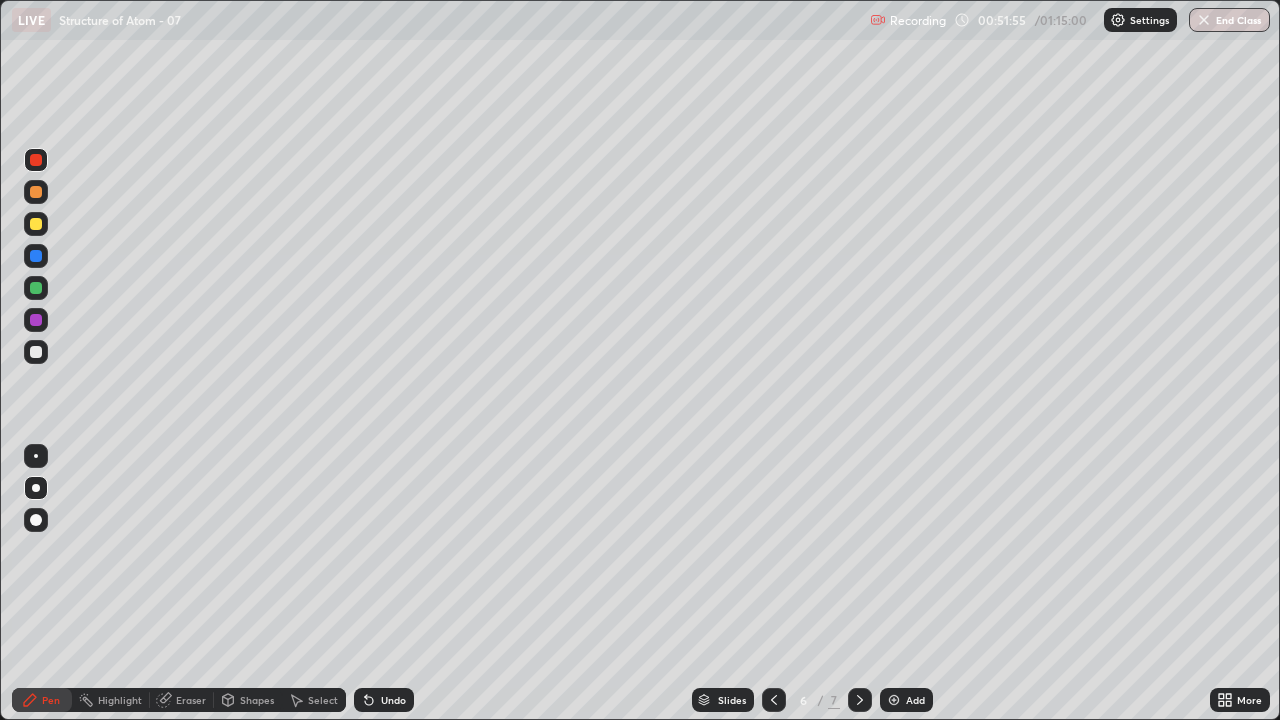 click 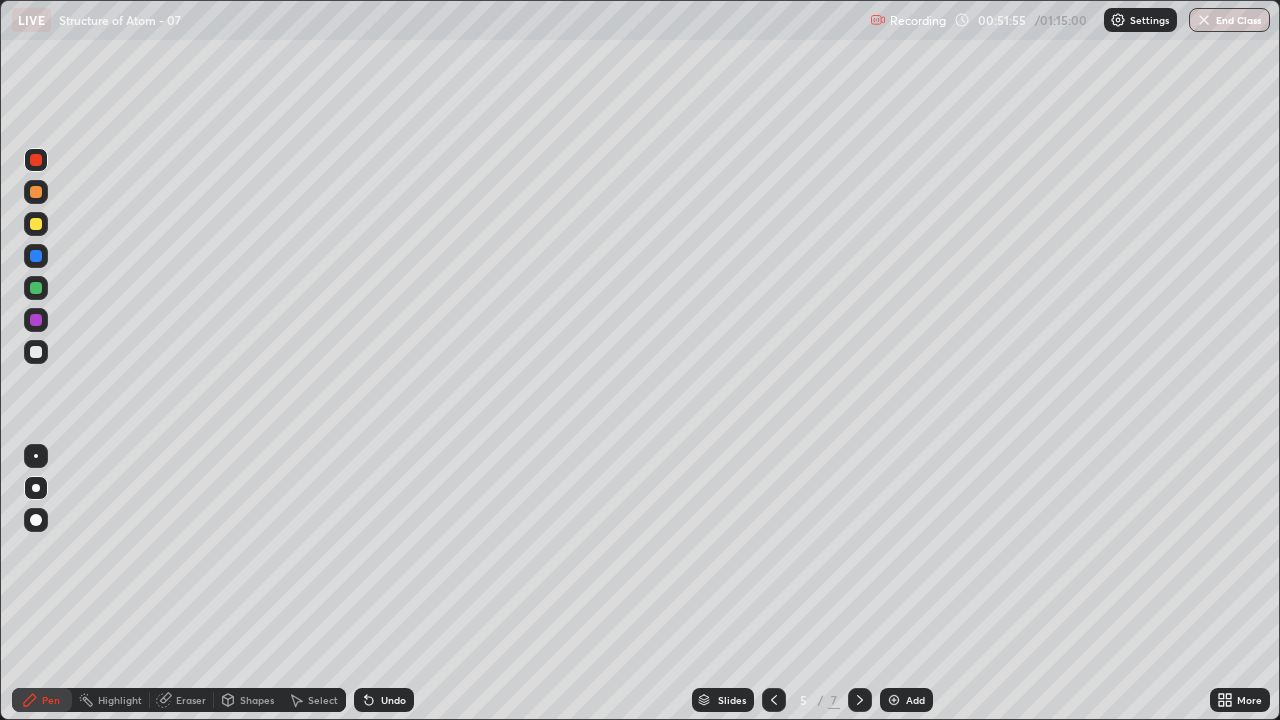click 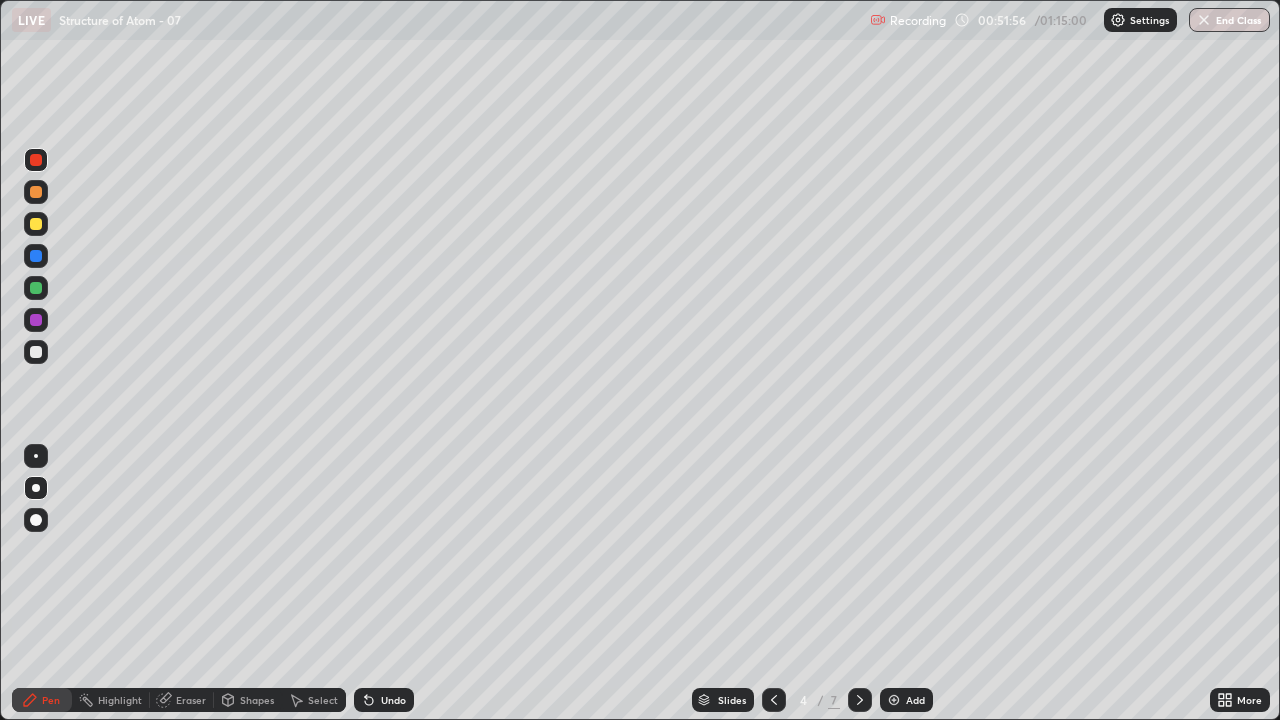 click 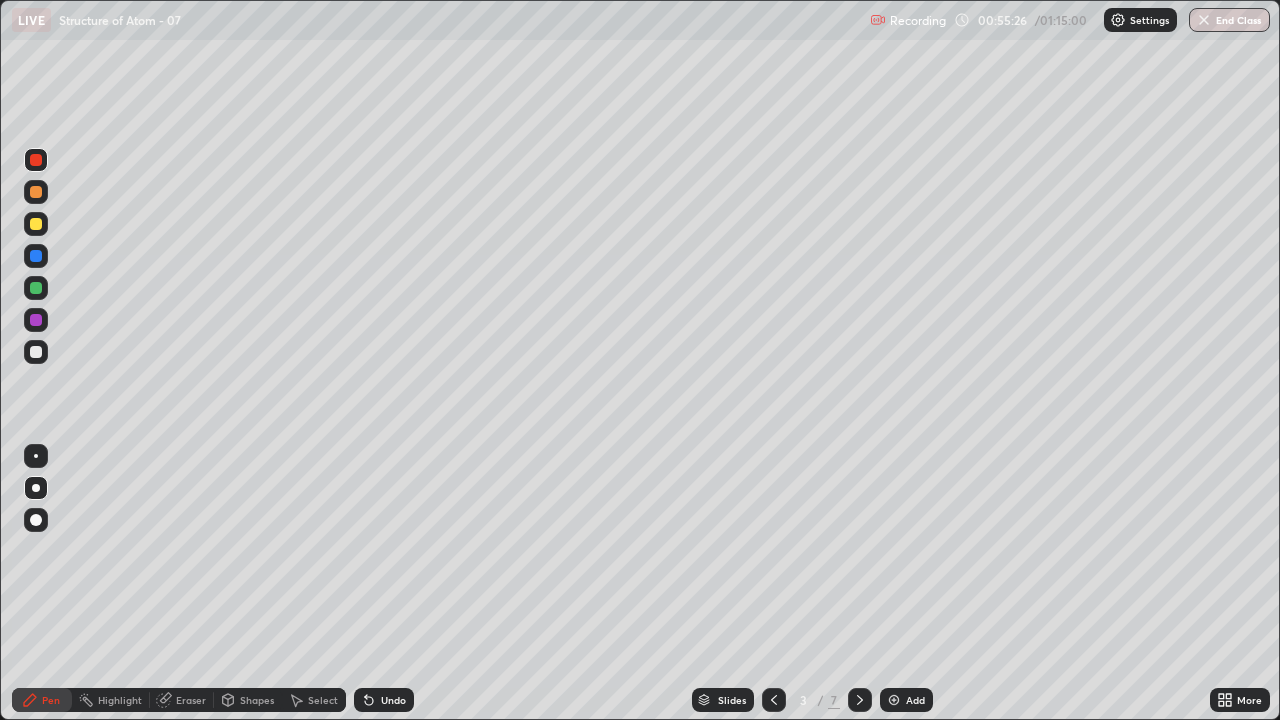 click 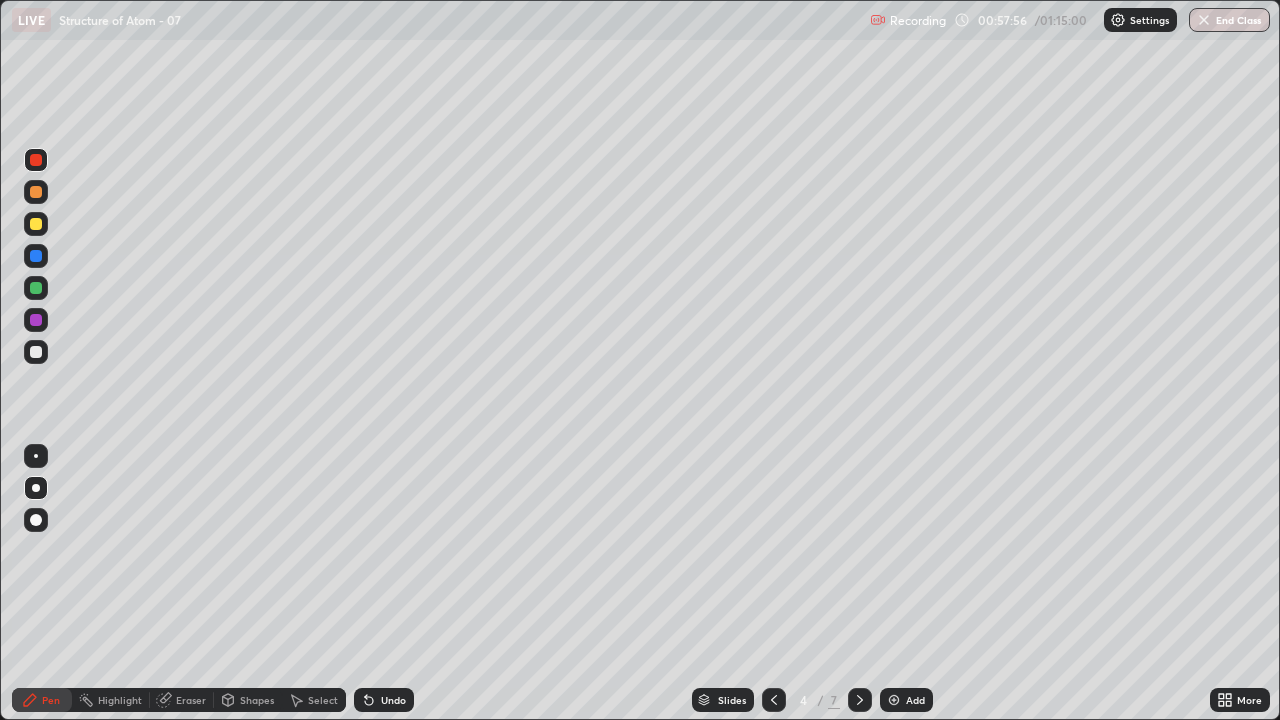 click 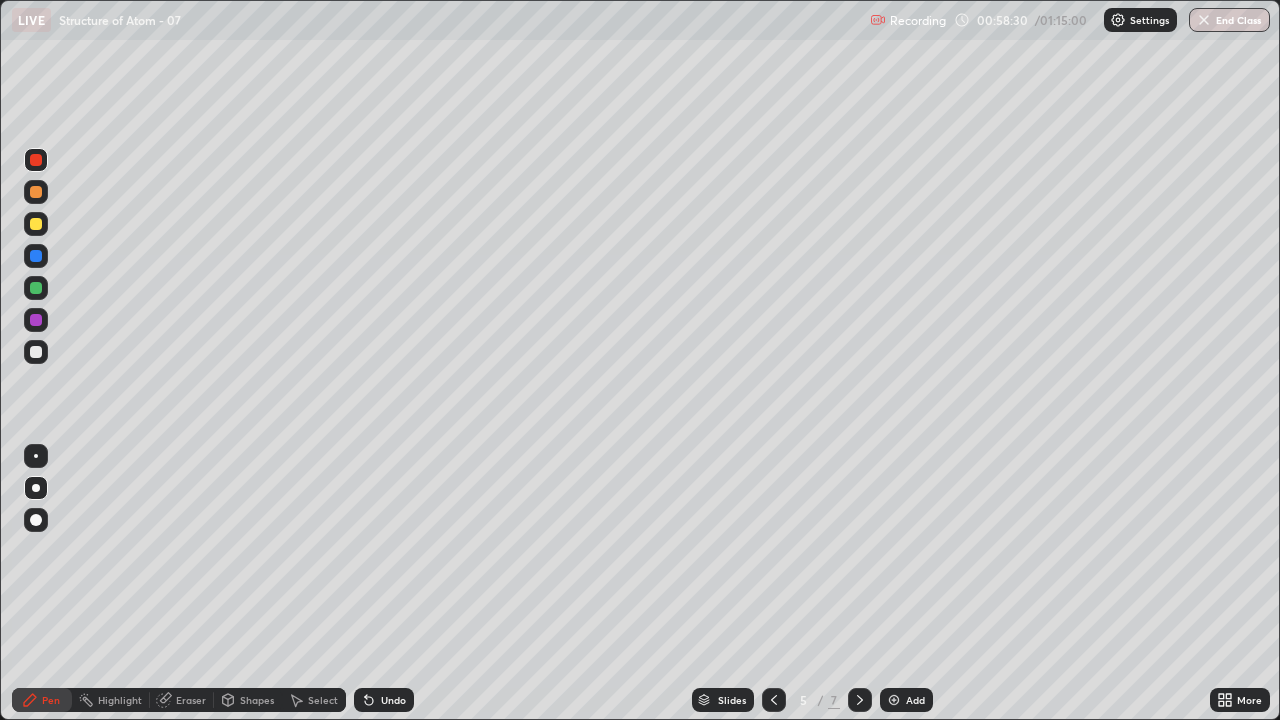 click 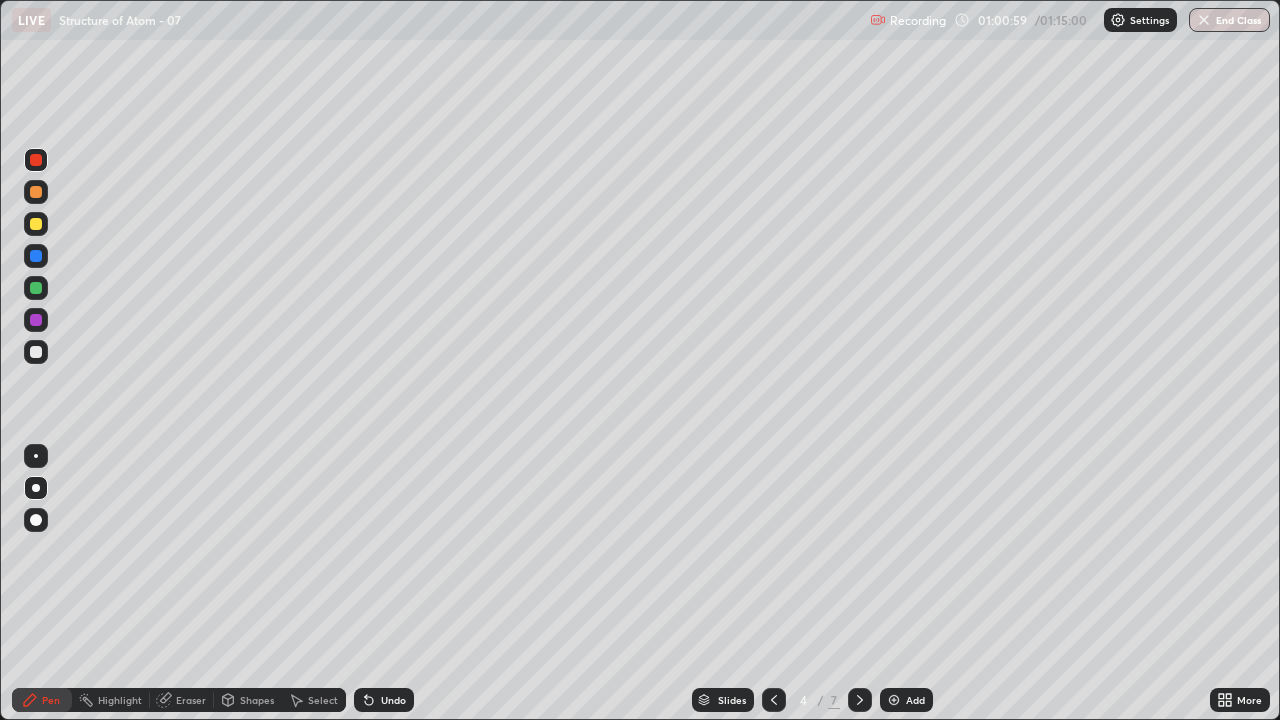 click at bounding box center (860, 700) 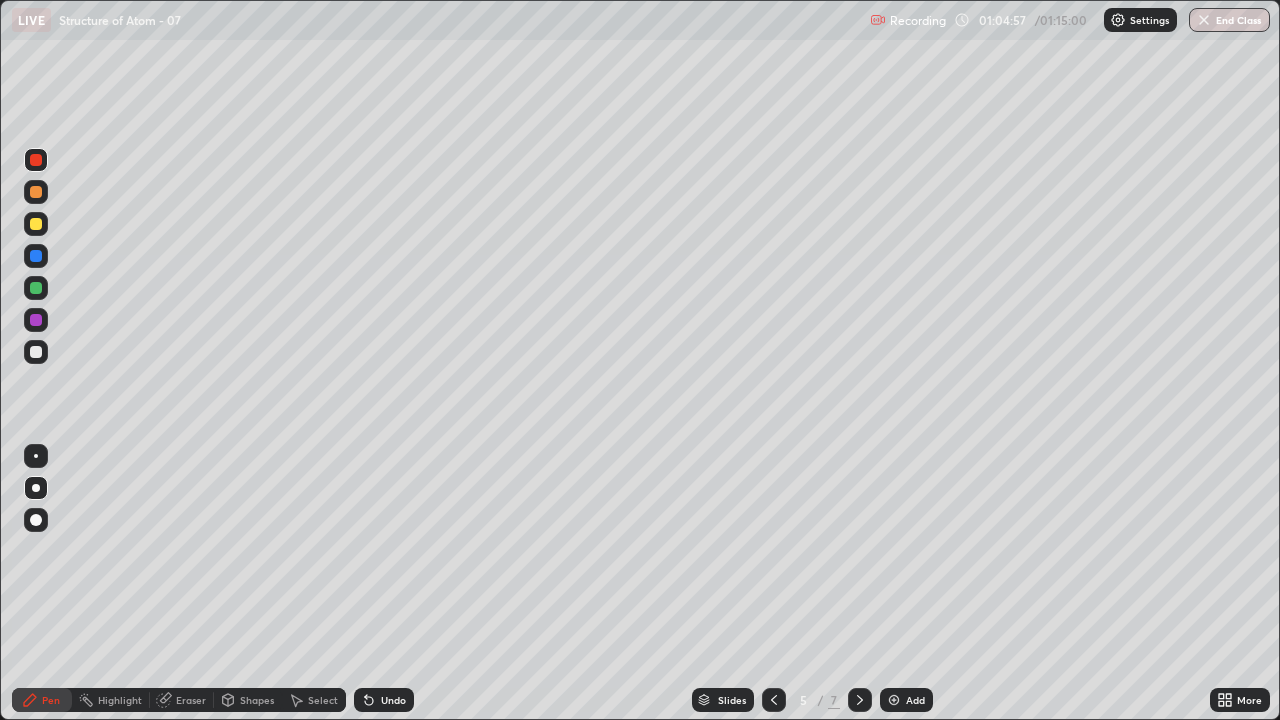 click 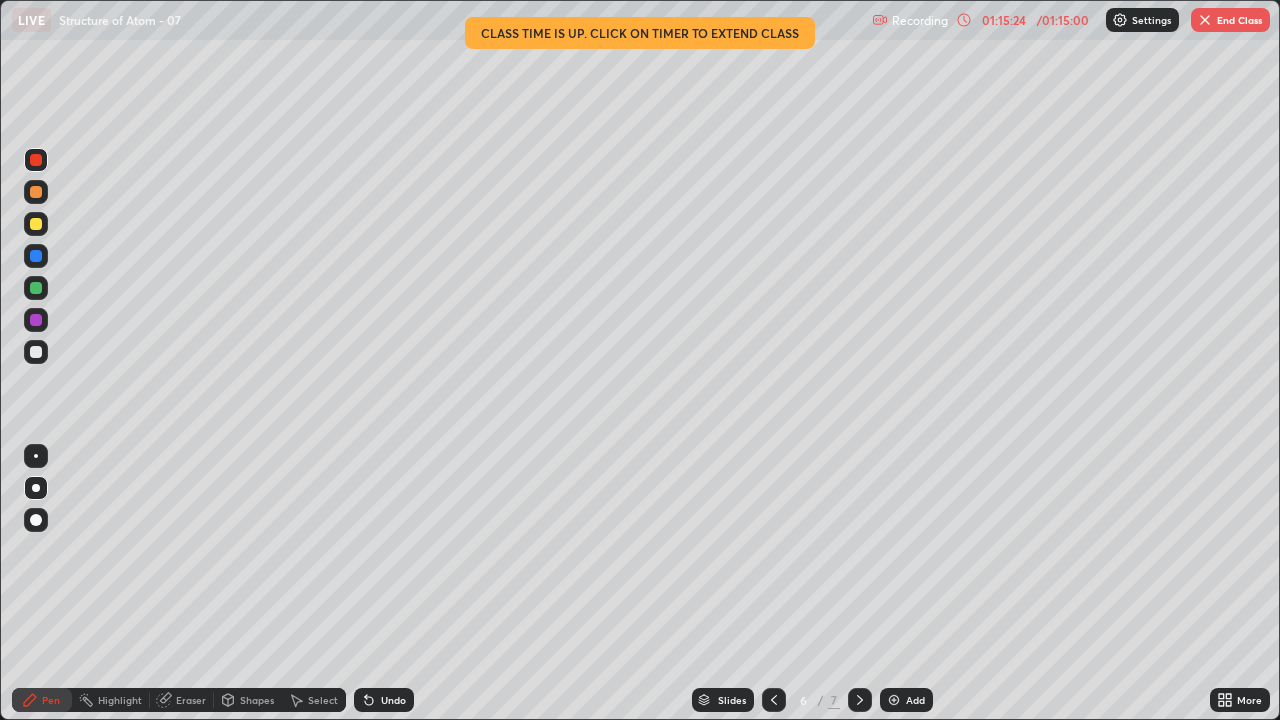 click 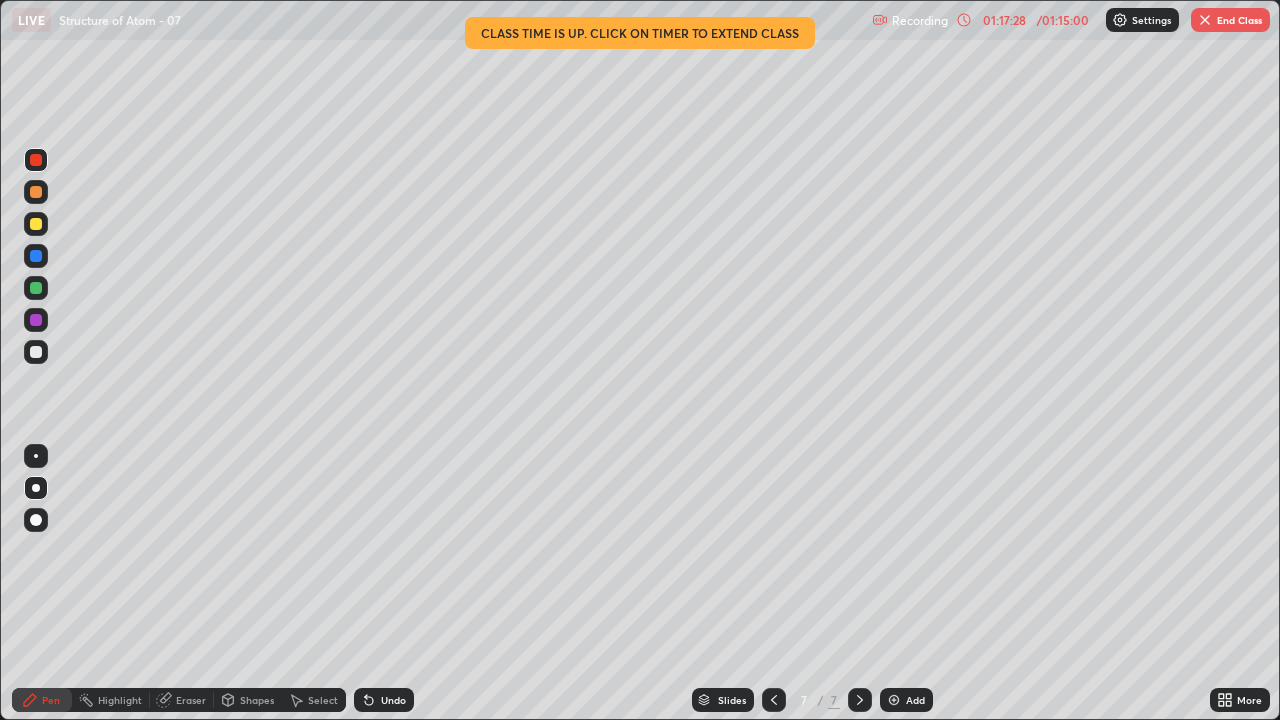 click on "End Class" at bounding box center [1230, 20] 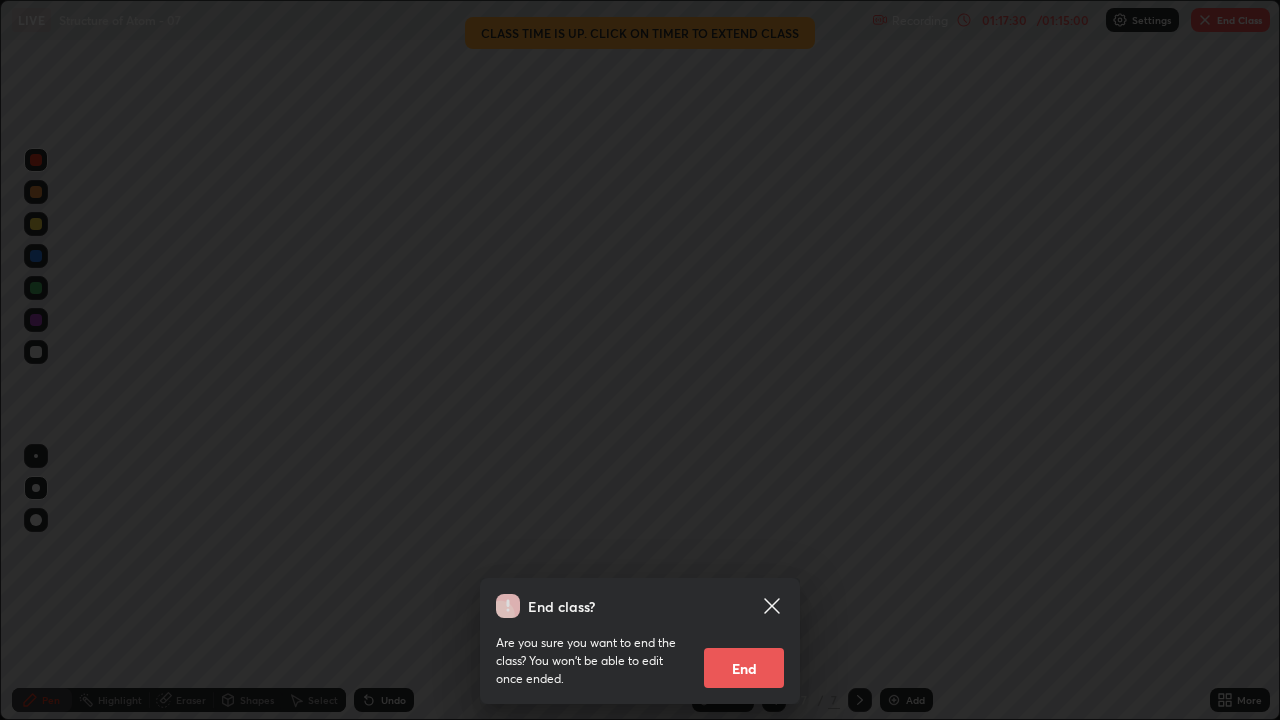 click on "End" at bounding box center [744, 668] 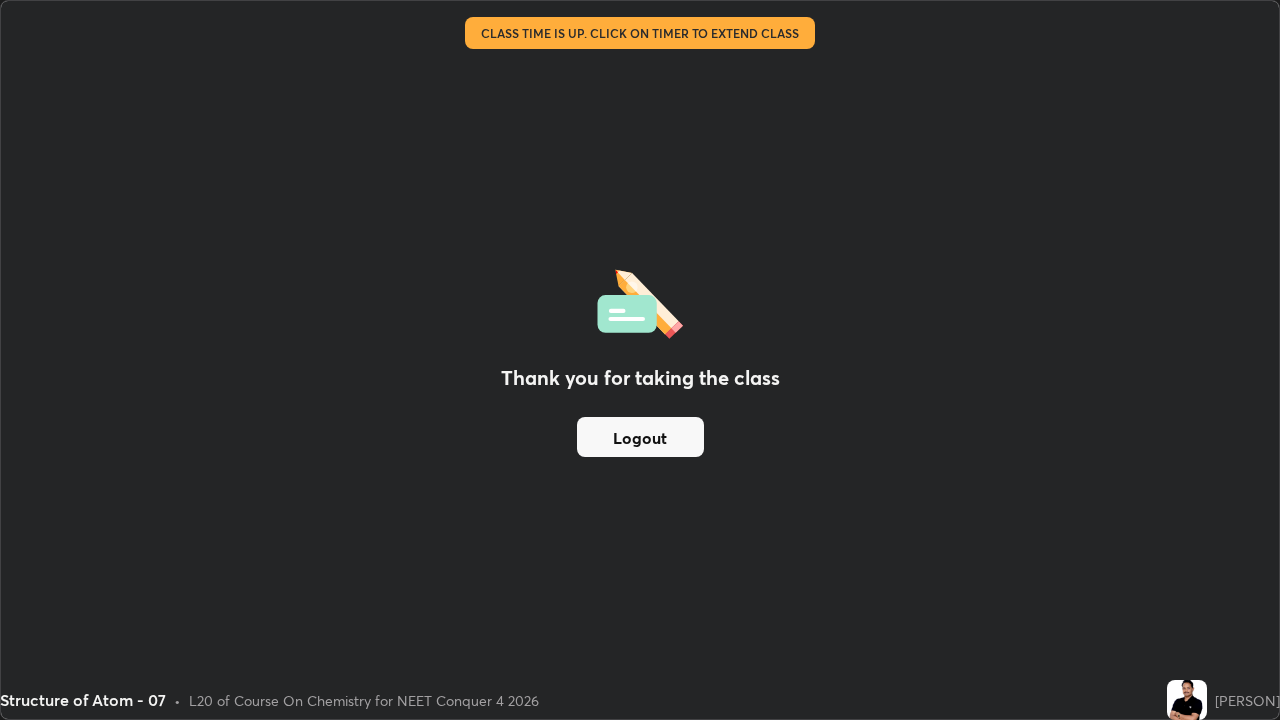 click on "Logout" at bounding box center [640, 437] 